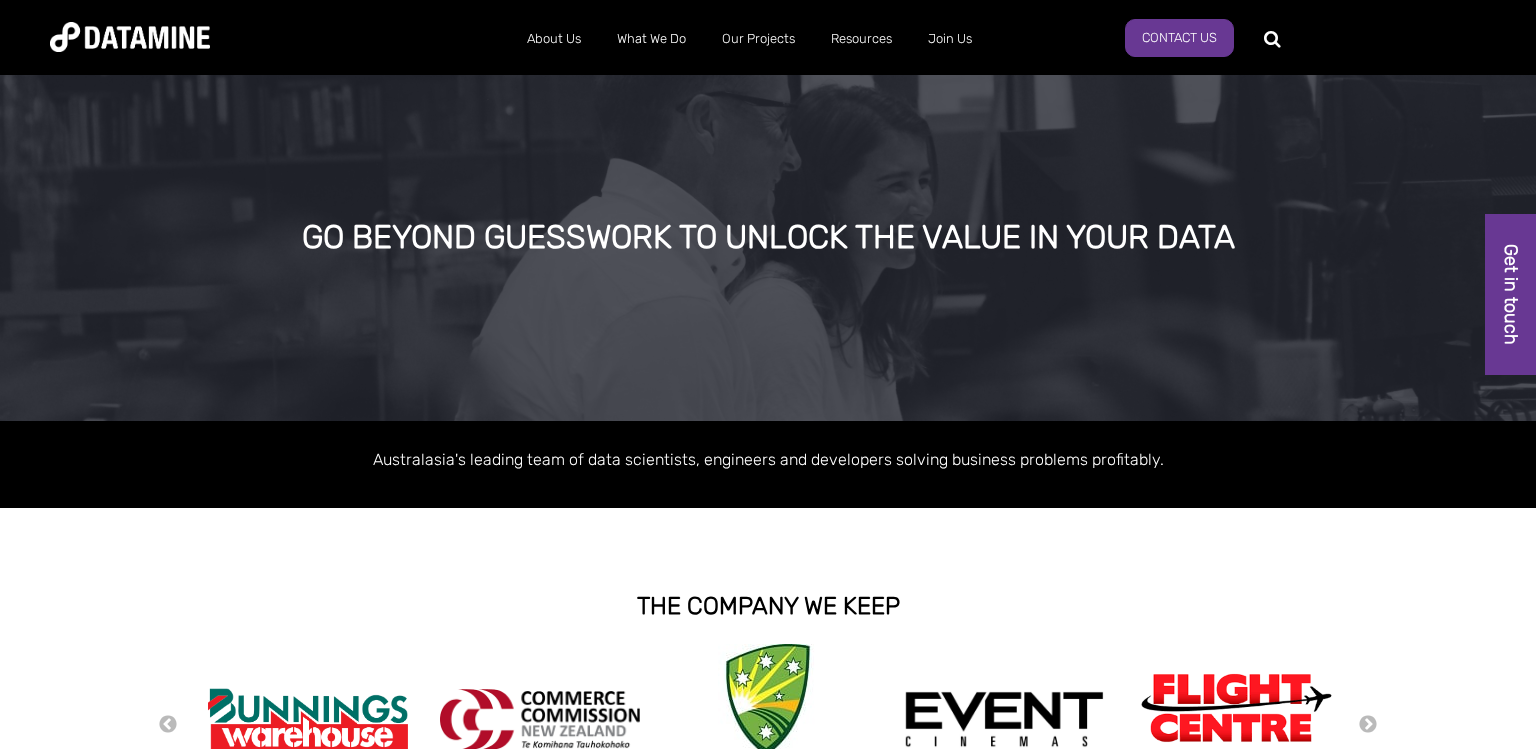 scroll, scrollTop: 0, scrollLeft: 0, axis: both 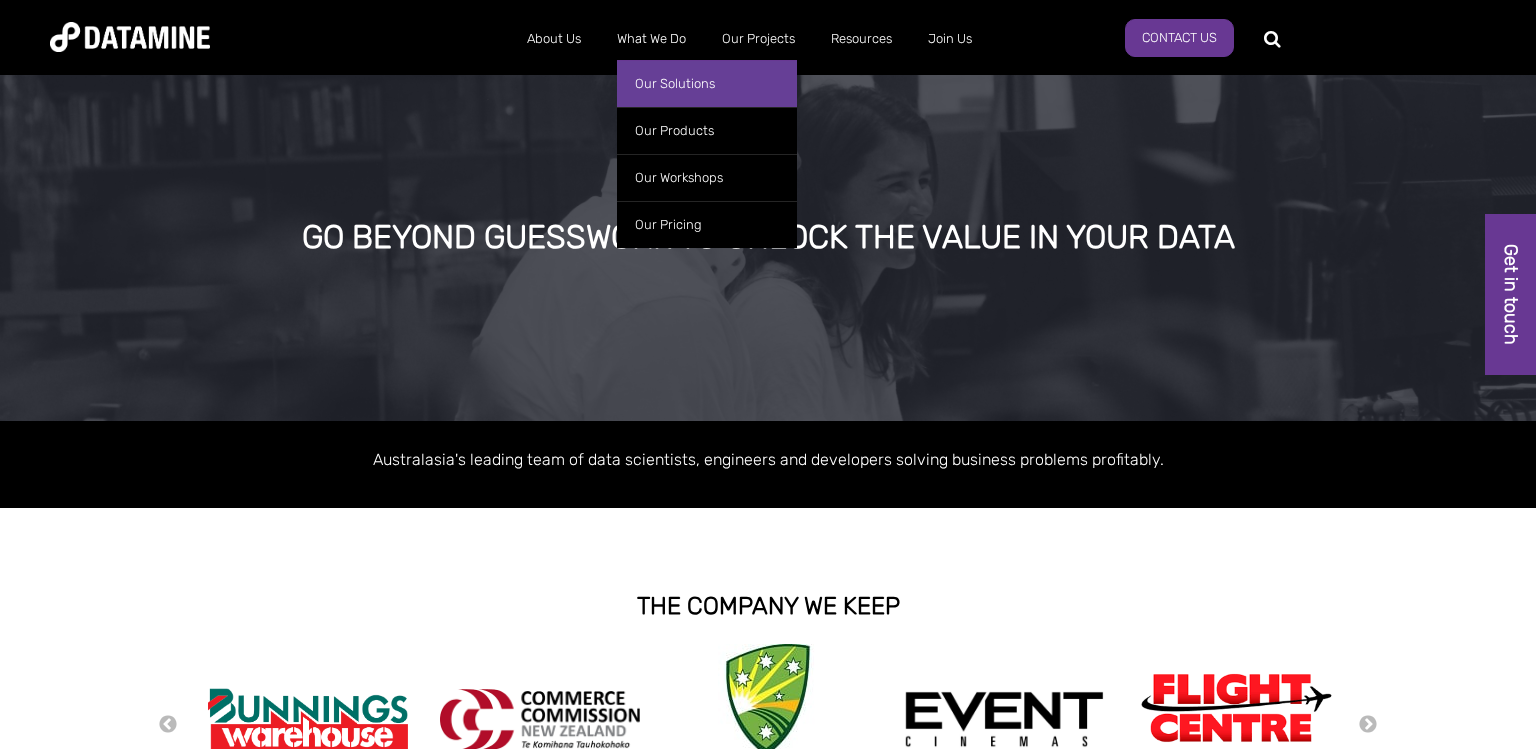 click on "Our Solutions" at bounding box center [707, 83] 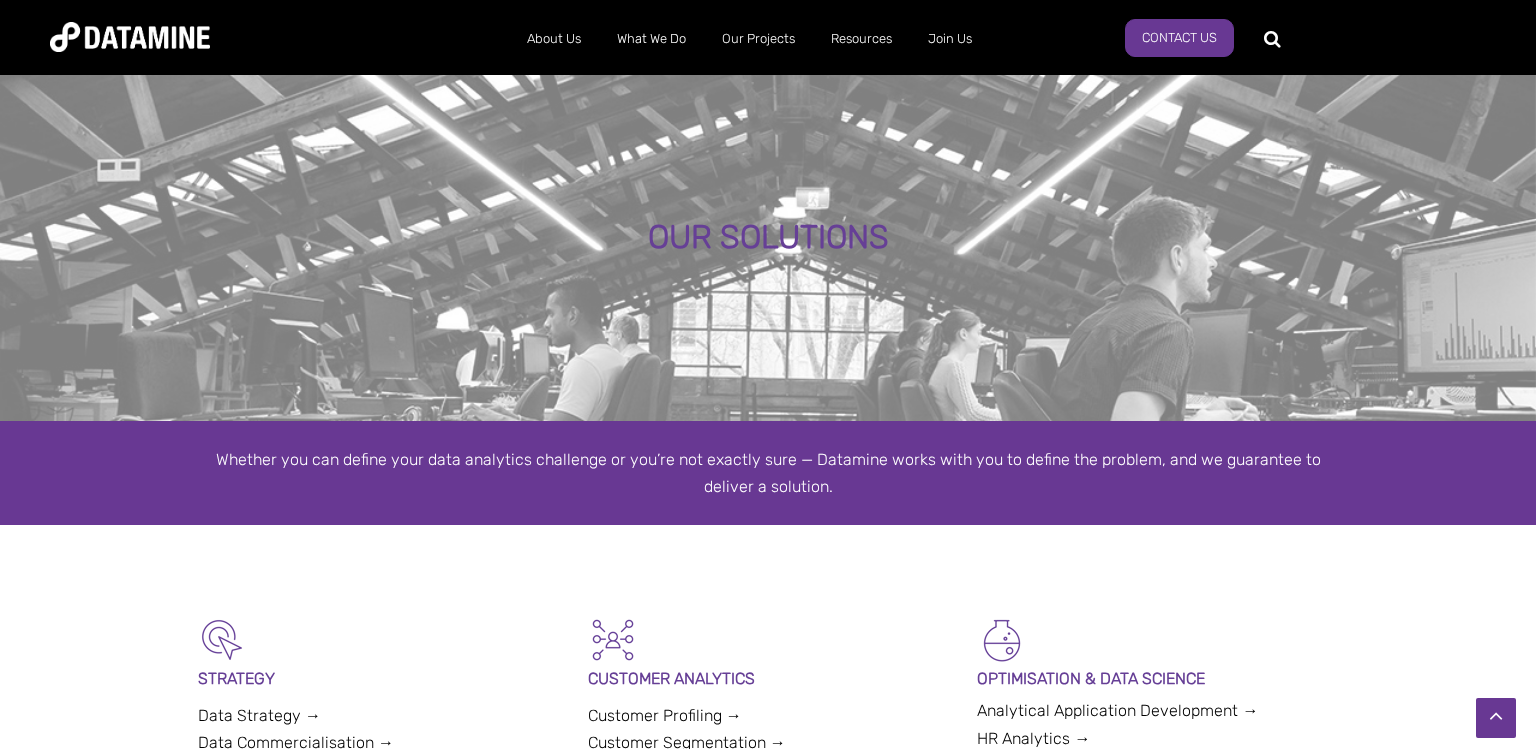scroll, scrollTop: 528, scrollLeft: 0, axis: vertical 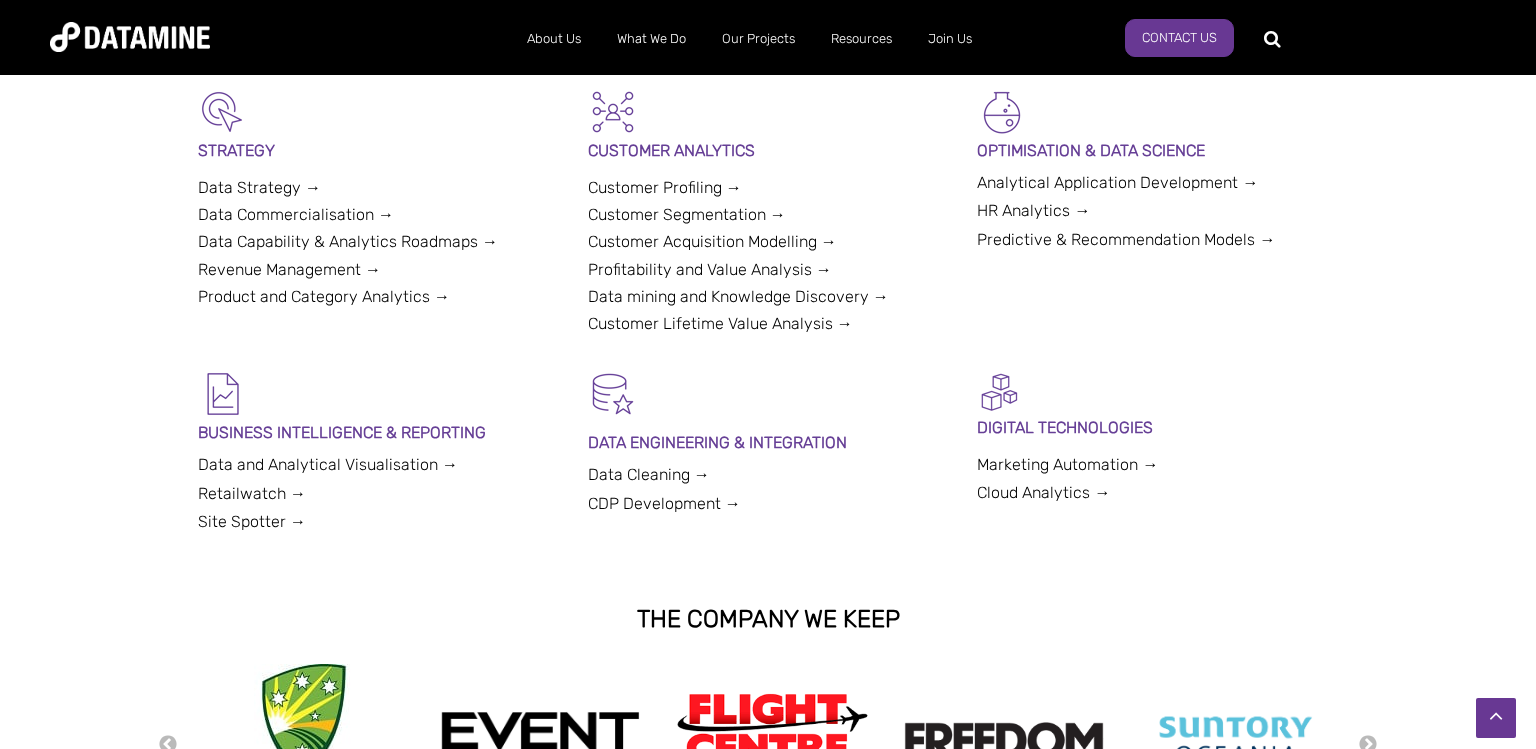 click on "HR Analytics →" at bounding box center [1033, 210] 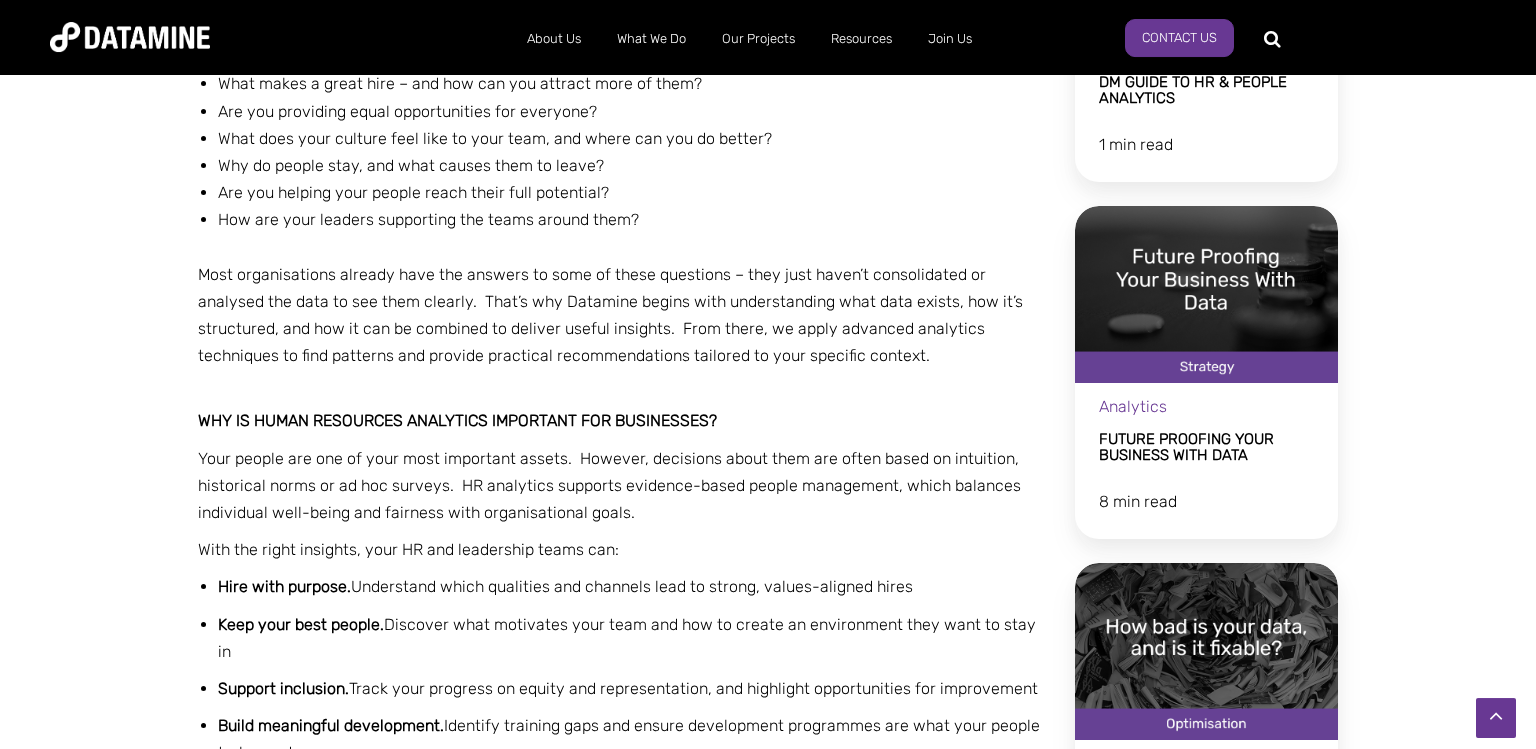 scroll, scrollTop: 739, scrollLeft: 0, axis: vertical 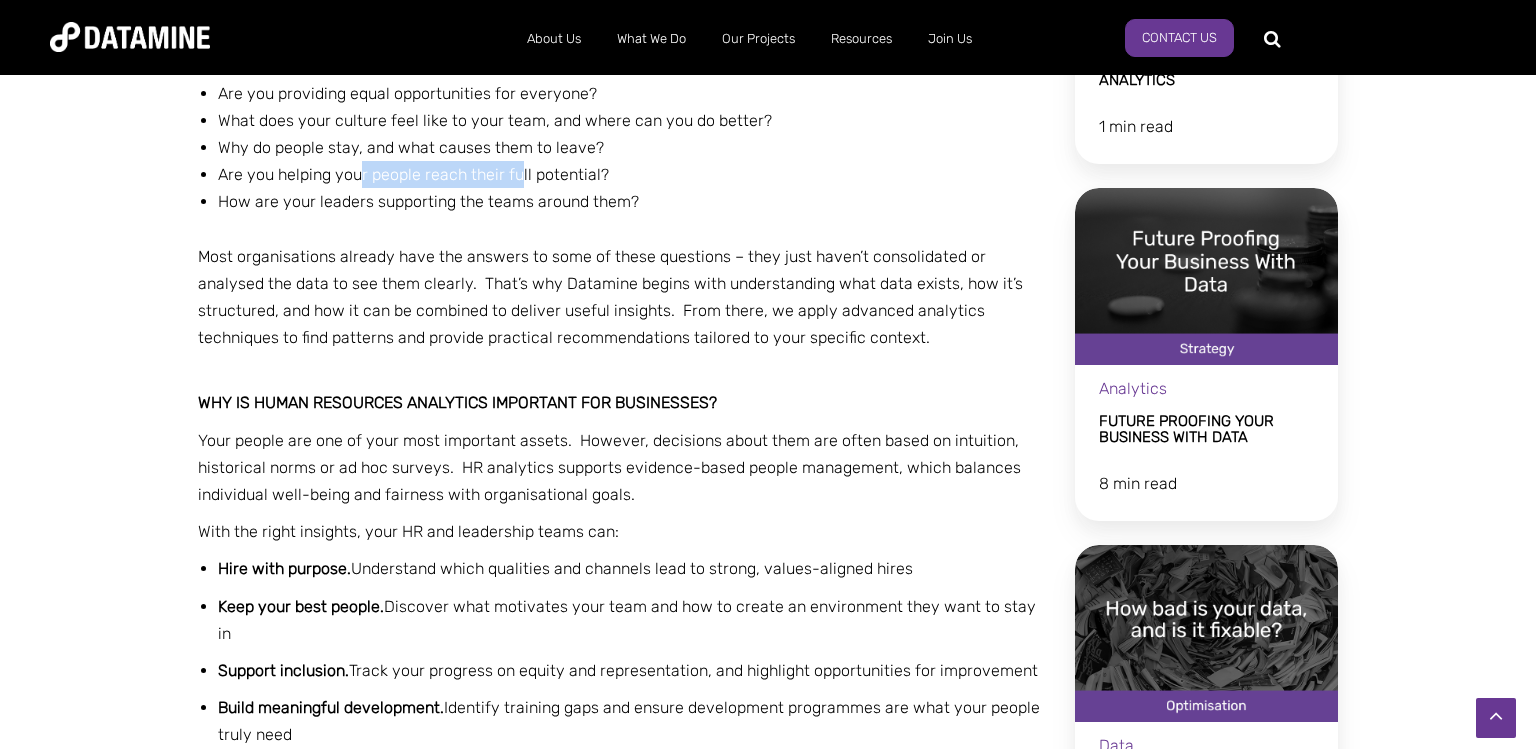 drag, startPoint x: 357, startPoint y: 176, endPoint x: 526, endPoint y: 180, distance: 169.04733 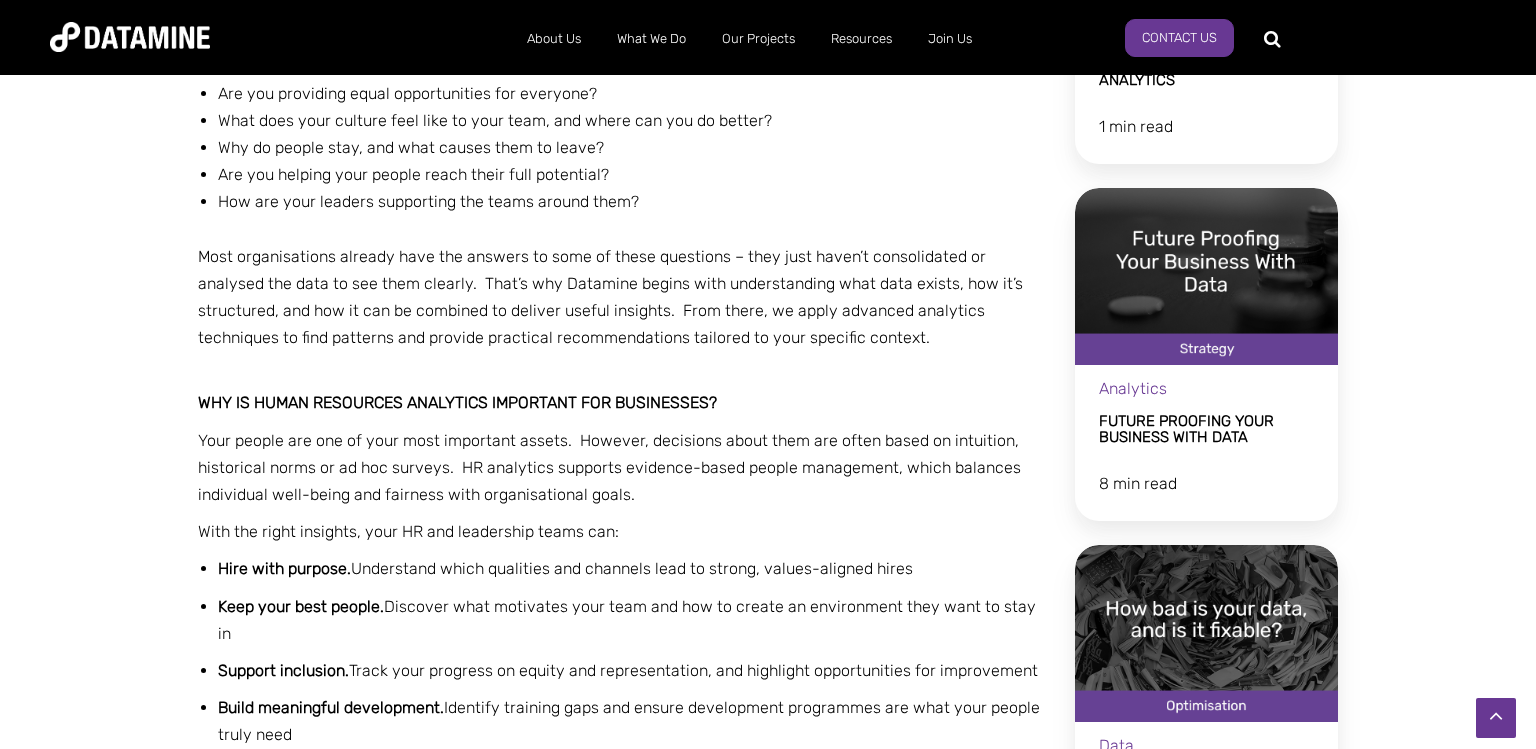 click on "Are you helping your people reach their full potential?" at bounding box center (413, 174) 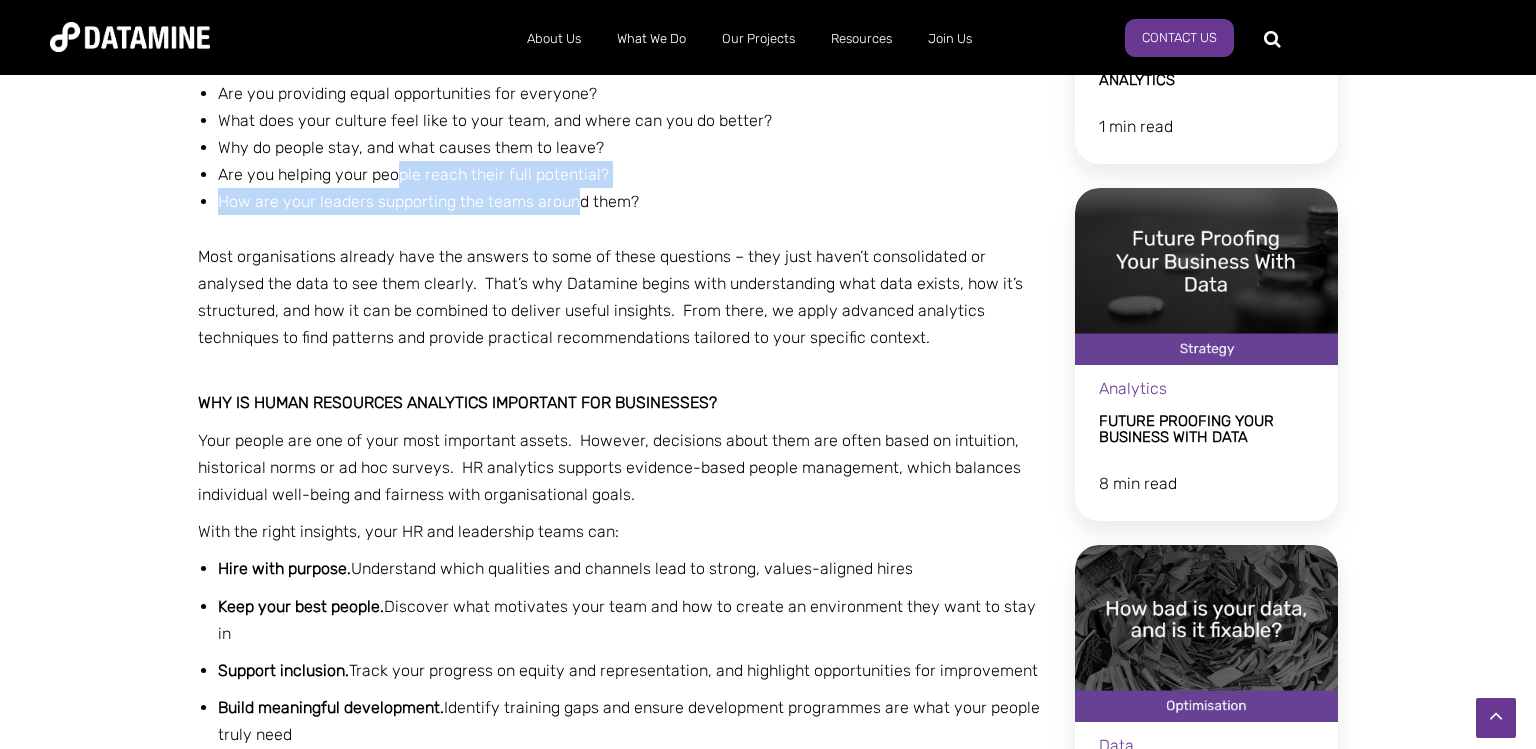 drag, startPoint x: 396, startPoint y: 189, endPoint x: 664, endPoint y: 208, distance: 268.67267 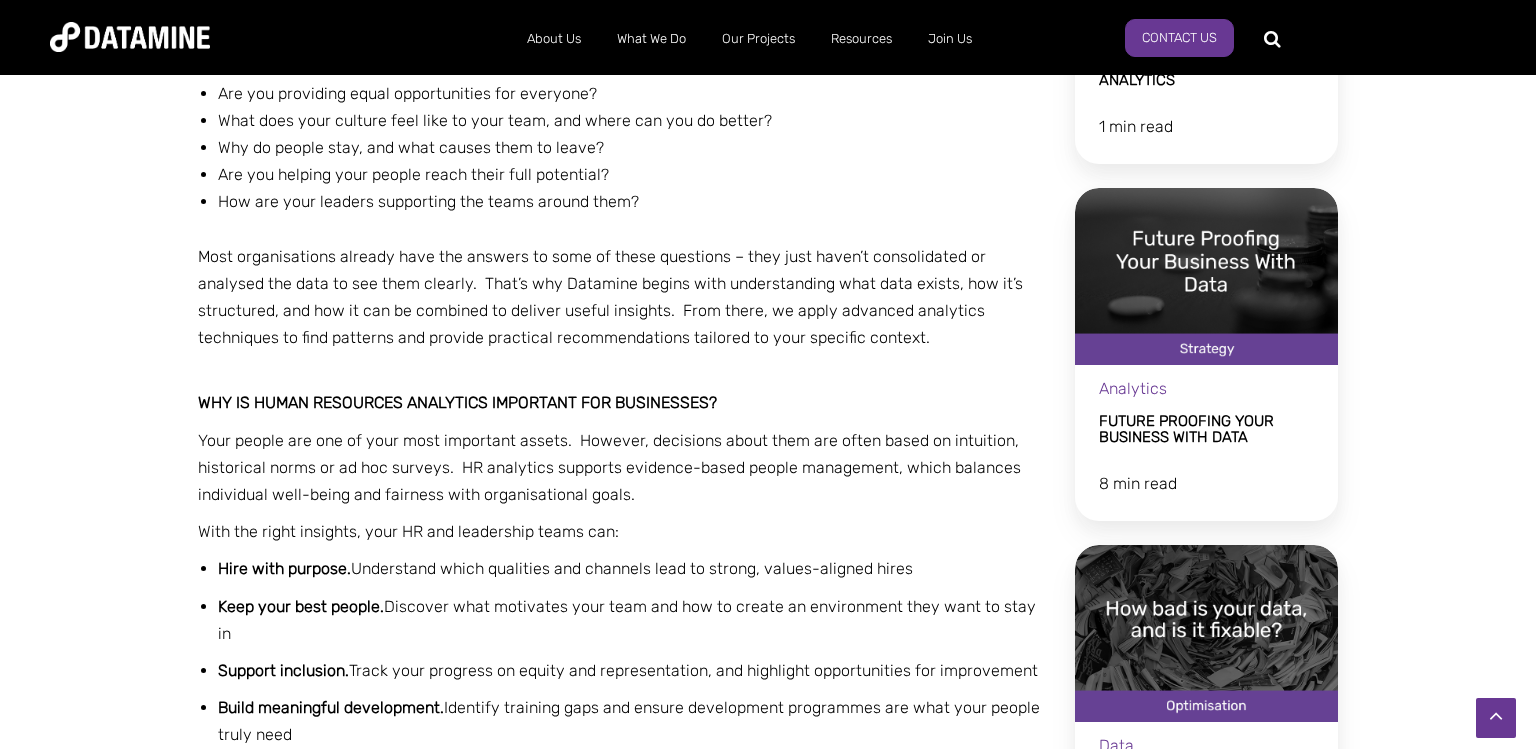 click on "How are your leaders supporting the teams around them?" at bounding box center (632, 201) 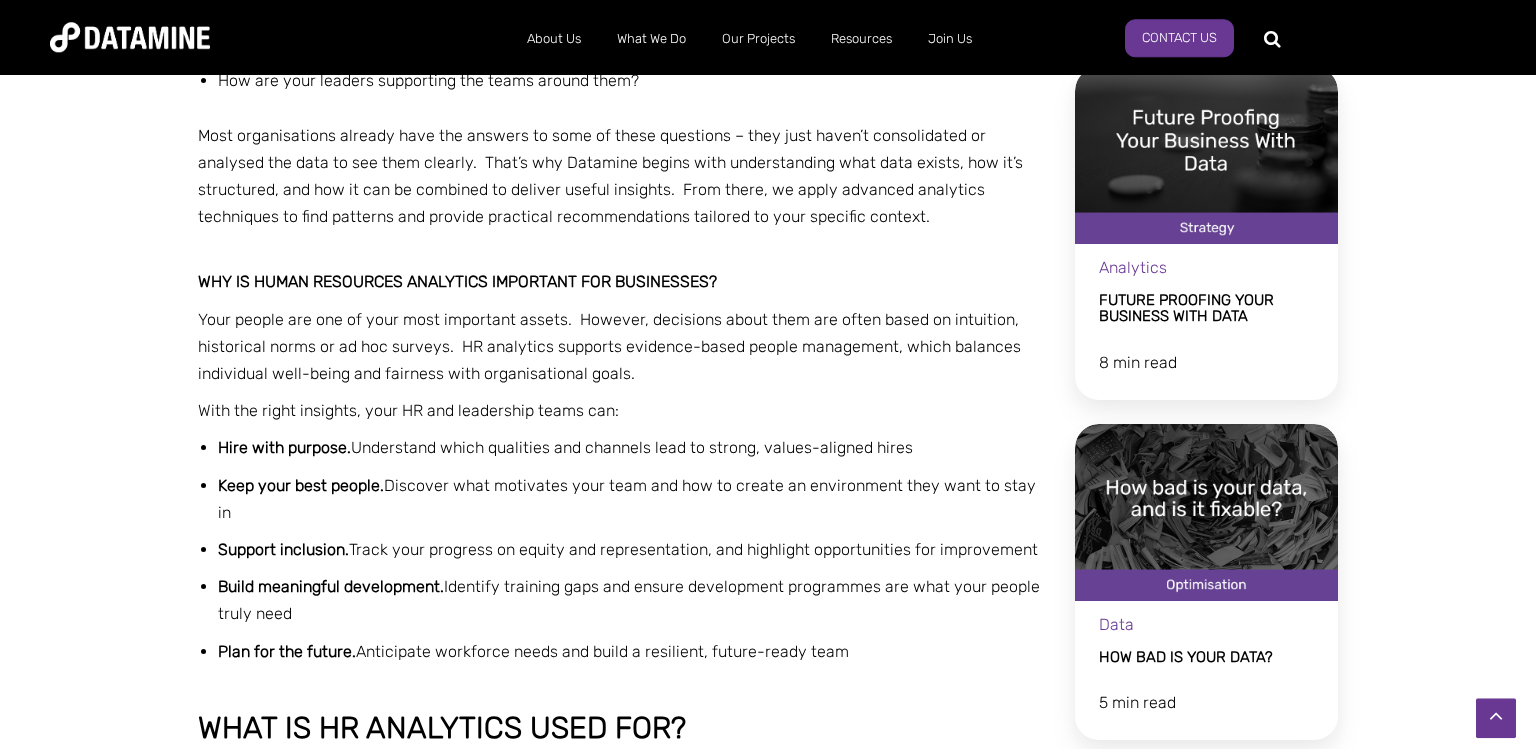 scroll, scrollTop: 950, scrollLeft: 0, axis: vertical 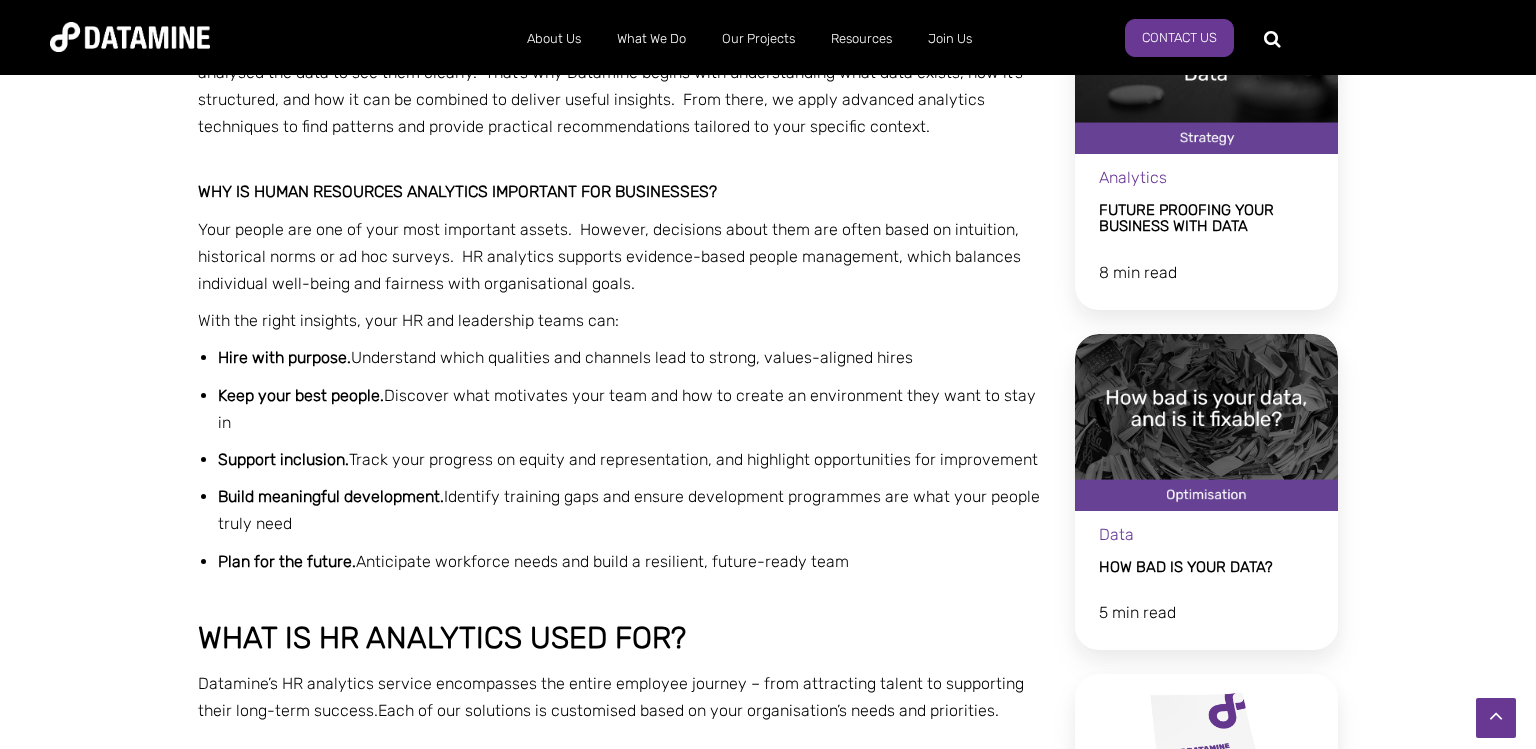 click on "Your people are one of your most important assets.  However, decisions about them are often based on intuition, historical norms or ad hoc surveys.  HR analytics supports evidence-based people management, which balances individual well-being and fairness with organisational goals." at bounding box center [622, 257] 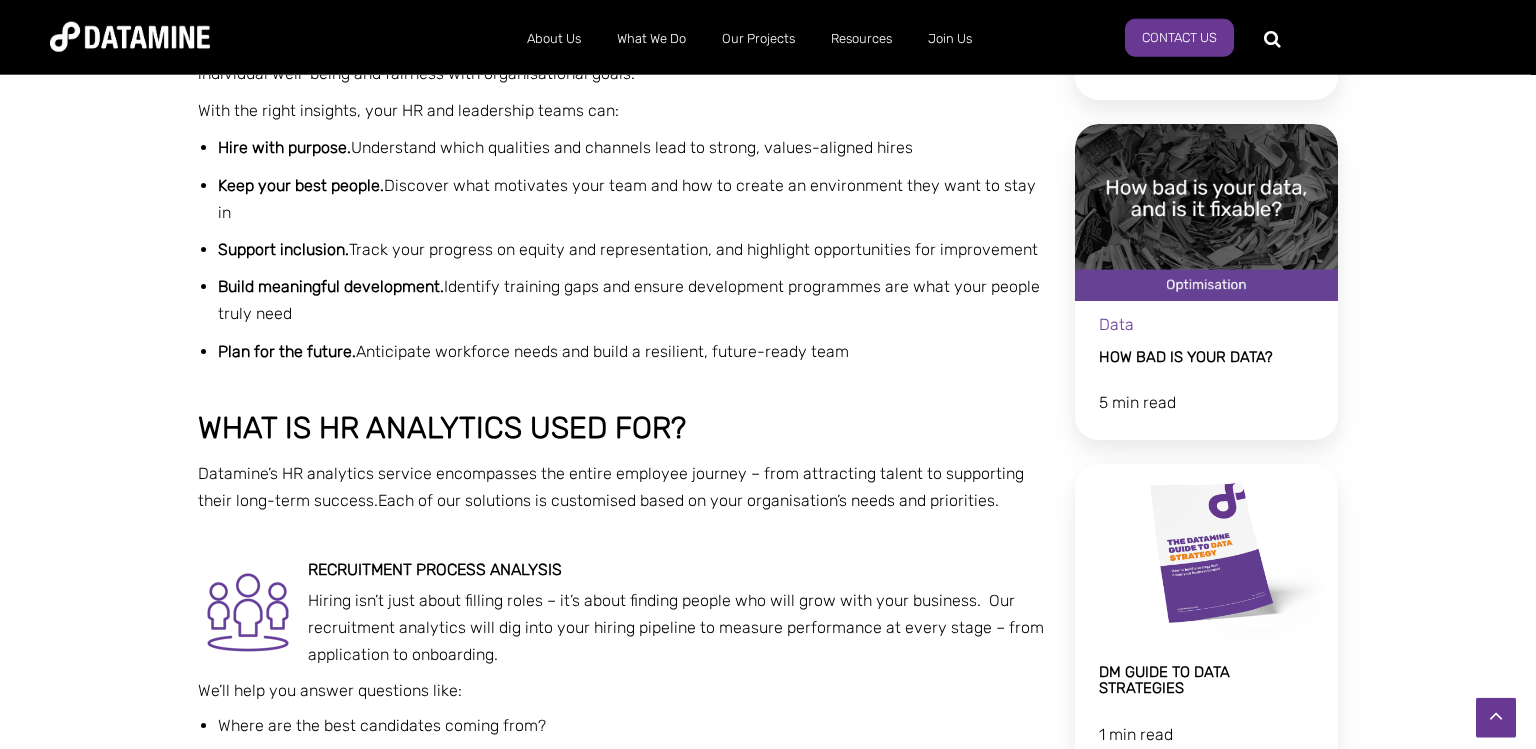 scroll, scrollTop: 1161, scrollLeft: 0, axis: vertical 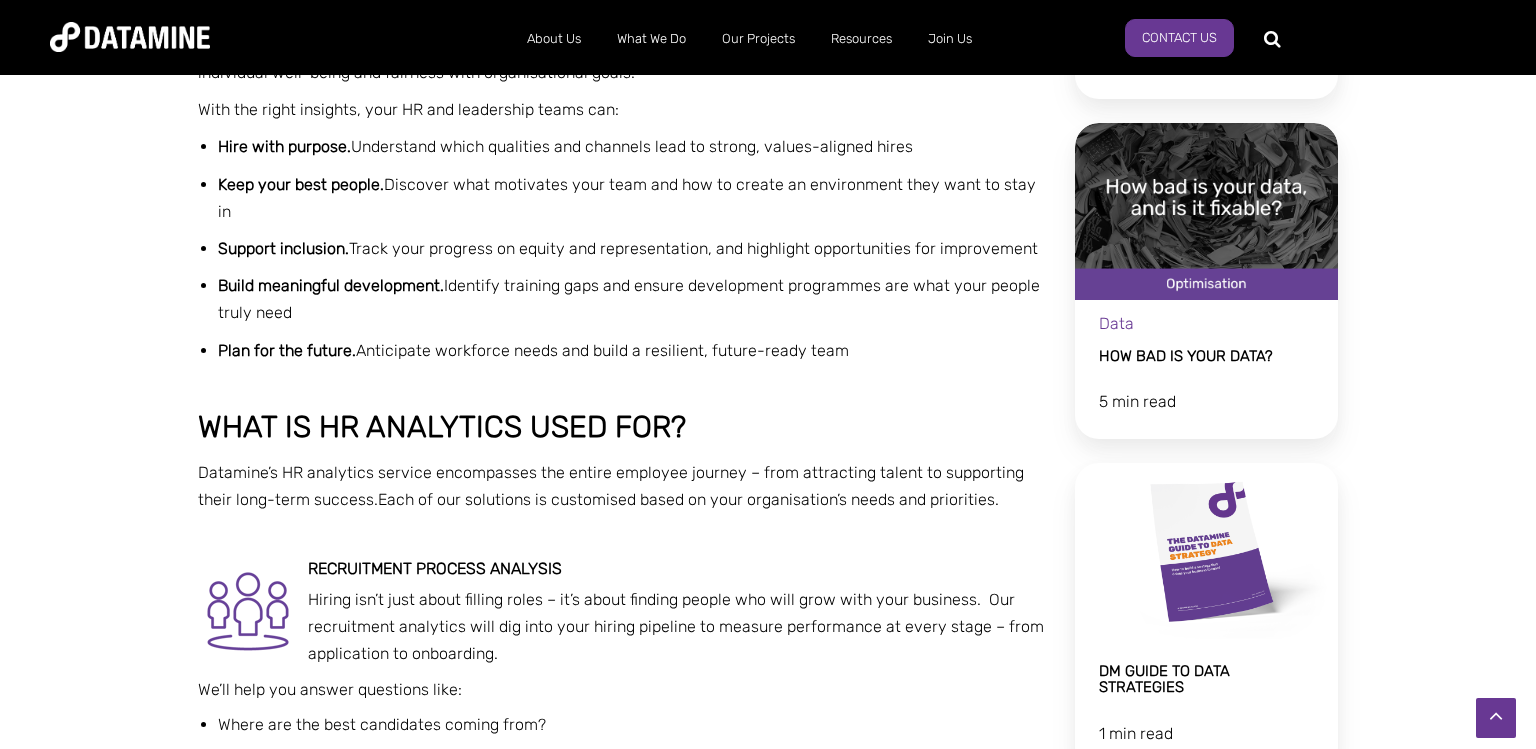 click on "Hire with purpose.  Understand which qualities and channels lead to strong, values-aligned hires" at bounding box center [632, 146] 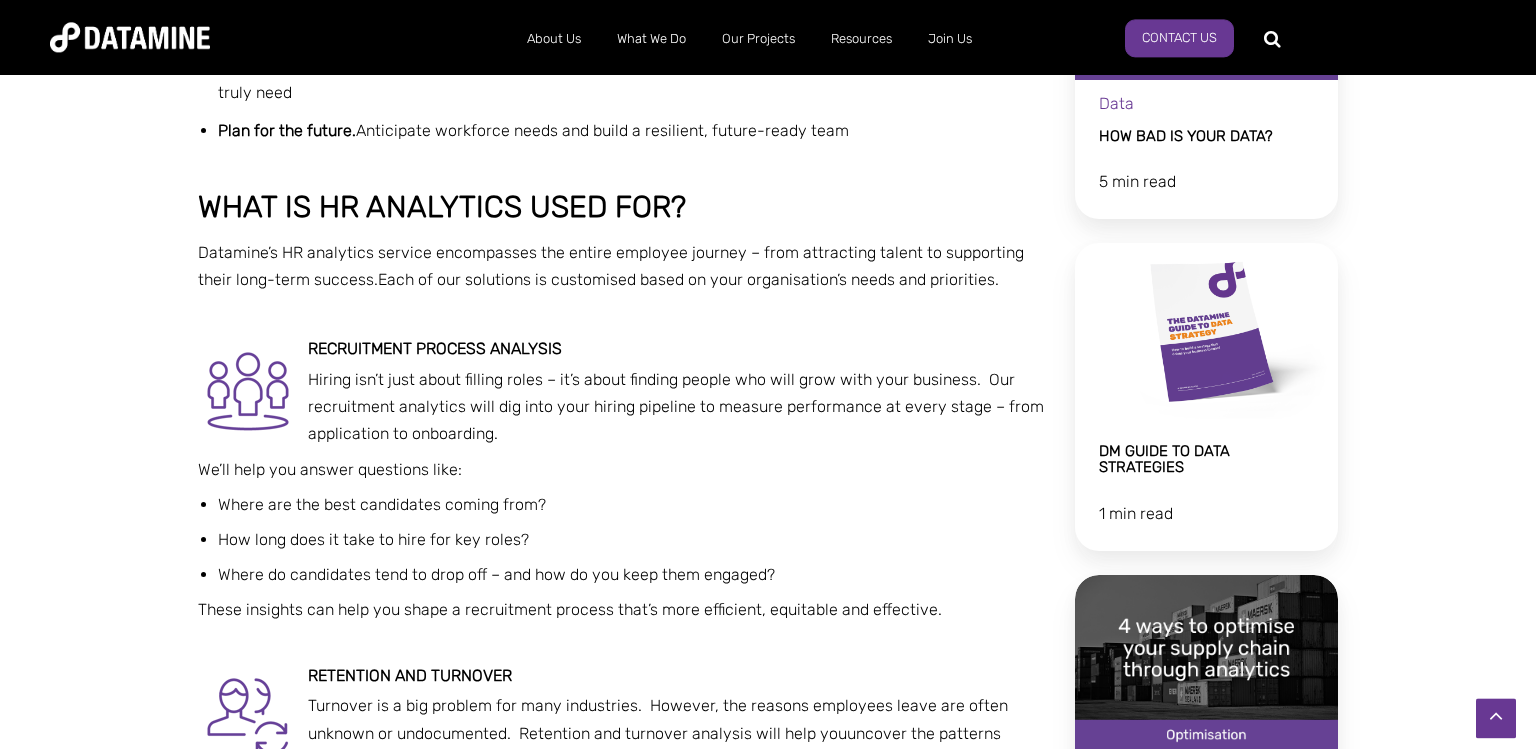 scroll, scrollTop: 1372, scrollLeft: 0, axis: vertical 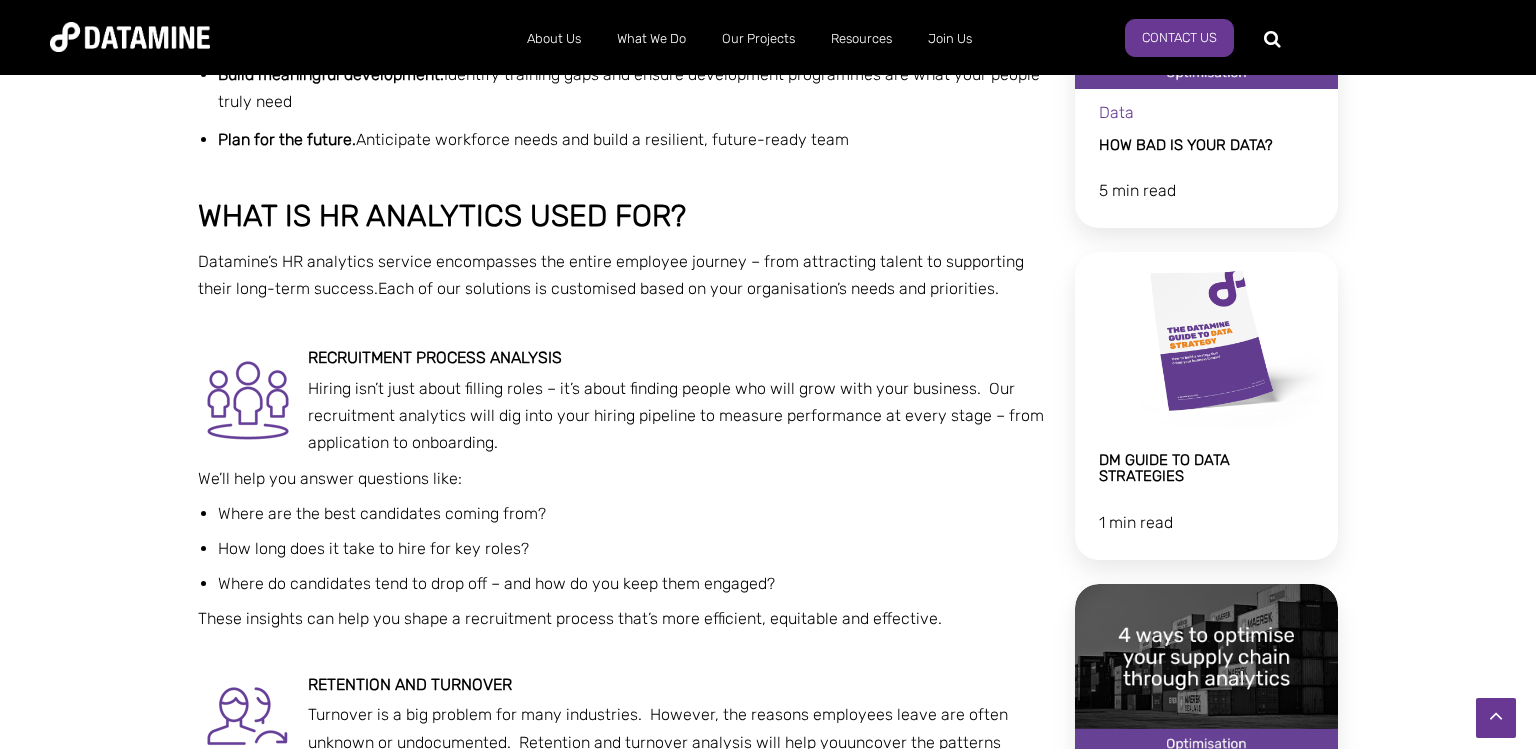 click on "HR analytics is the process of understanding the story behind your people data.  Also known as workforce or people analytics, it encompasses everything from recruitment and retention to diversity, engagement and performance, providing clarity on what your team needs to thrive, grow and feel valued.
With HR analytics, you can explore questions like:
What makes a great hire – and how can you attract more of them?
Are you providing equal opportunities for everyone?
What does your culture feel like to your team, and where can you do better?
Why do people stay, and what causes them to leave?
Are you helping your people reach their full potential?
How are your leaders supporting the teams around them?
Why is human resources analytics important for businesses?
With the right insights, your HR and leadership teams can:
Hire with purpose.  Understand which qualities and channels lead to strong, values-aligned hires
Keep your best people.
Support inclusion." at bounding box center (622, 307) 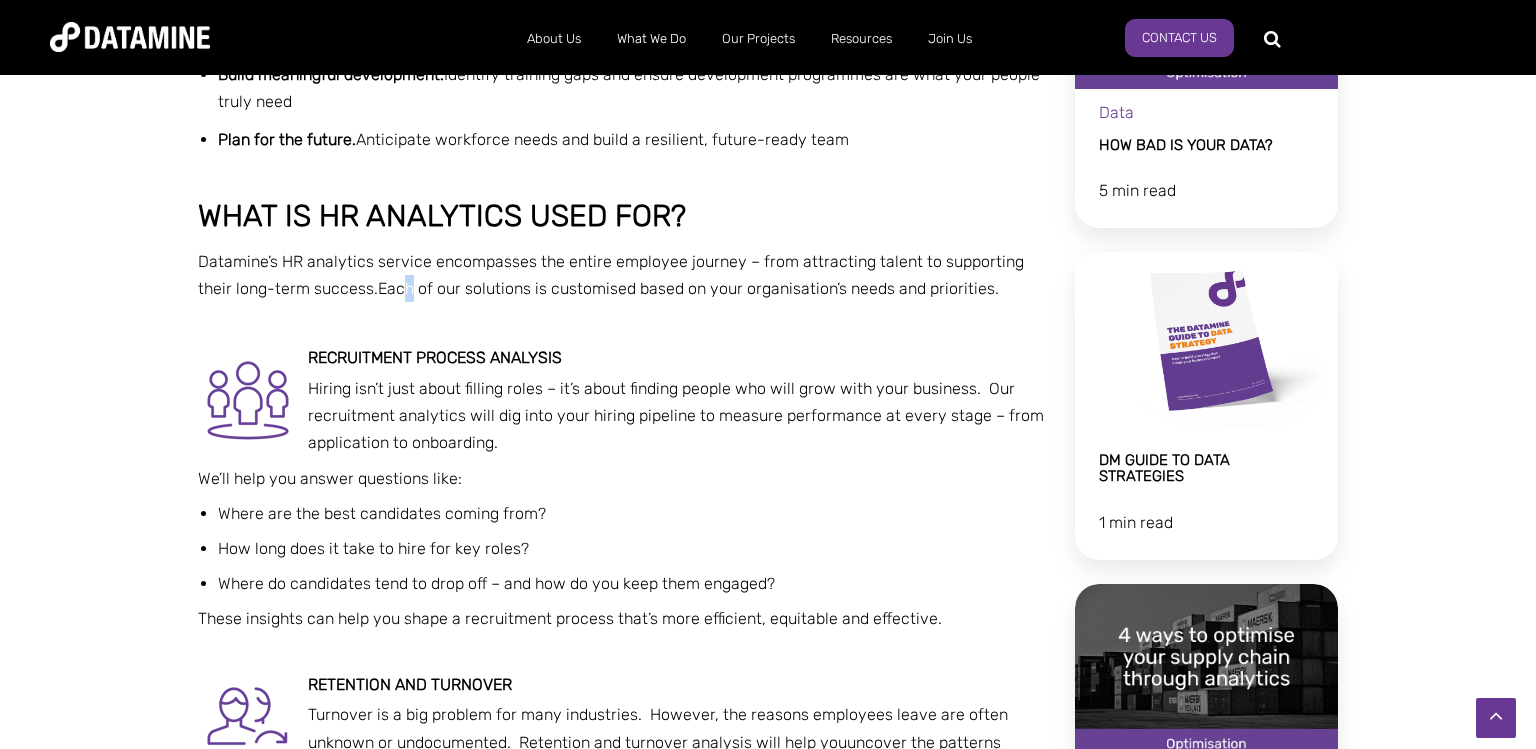drag, startPoint x: 409, startPoint y: 283, endPoint x: 415, endPoint y: 307, distance: 24.738634 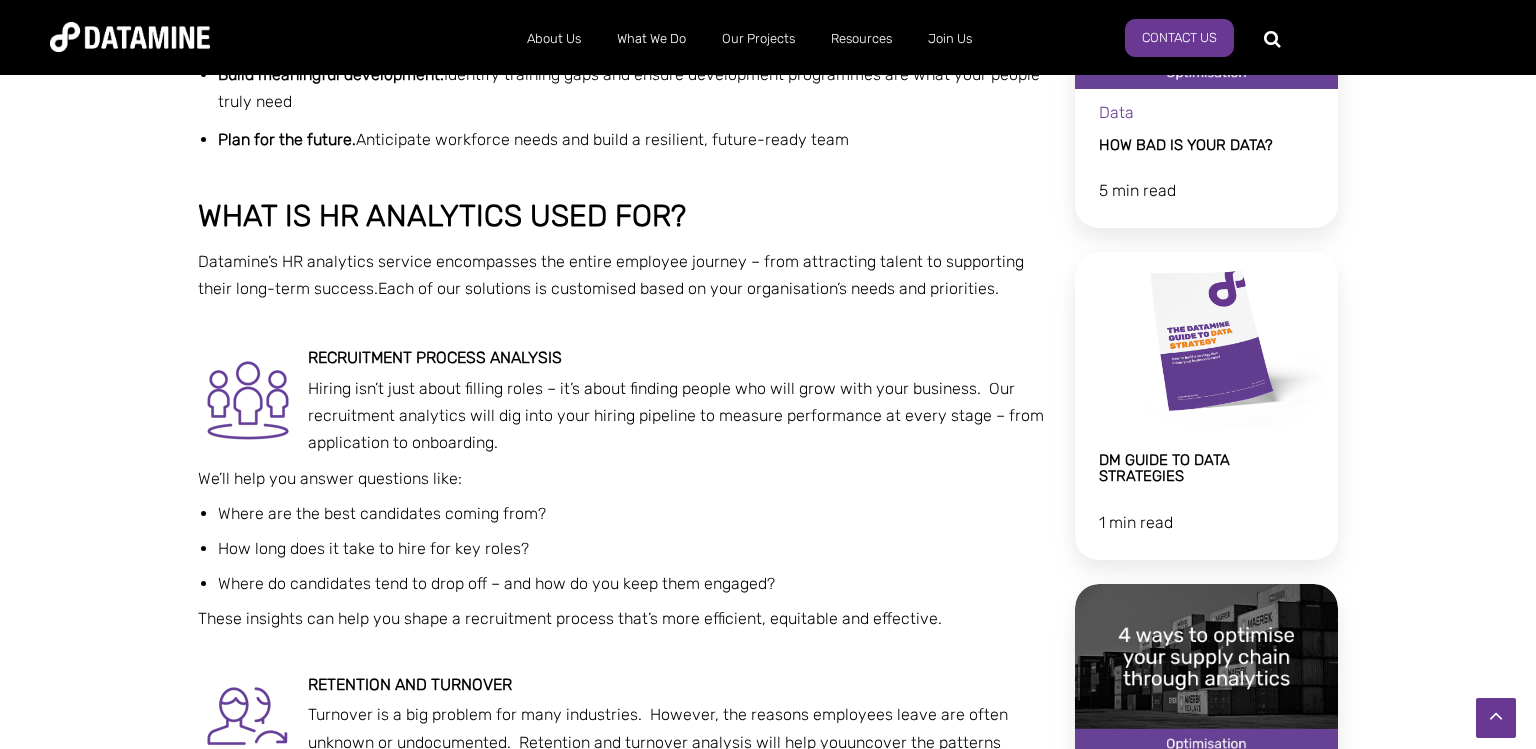 click on "HR analytics is the process of understanding the story behind your people data.  Also known as workforce or people analytics, it encompasses everything from recruitment and retention to diversity, engagement and performance, providing clarity on what your team needs to thrive, grow and feel valued.
With HR analytics, you can explore questions like:
What makes a great hire – and how can you attract more of them?
Are you providing equal opportunities for everyone?
What does your culture feel like to your team, and where can you do better?
Why do people stay, and what causes them to leave?
Are you helping your people reach their full potential?
How are your leaders supporting the teams around them?
Why is human resources analytics important for businesses?
With the right insights, your HR and leadership teams can:
Hire with purpose.  Understand which qualities and channels lead to strong, values-aligned hires
Keep your best people.
Support inclusion." at bounding box center [622, 307] 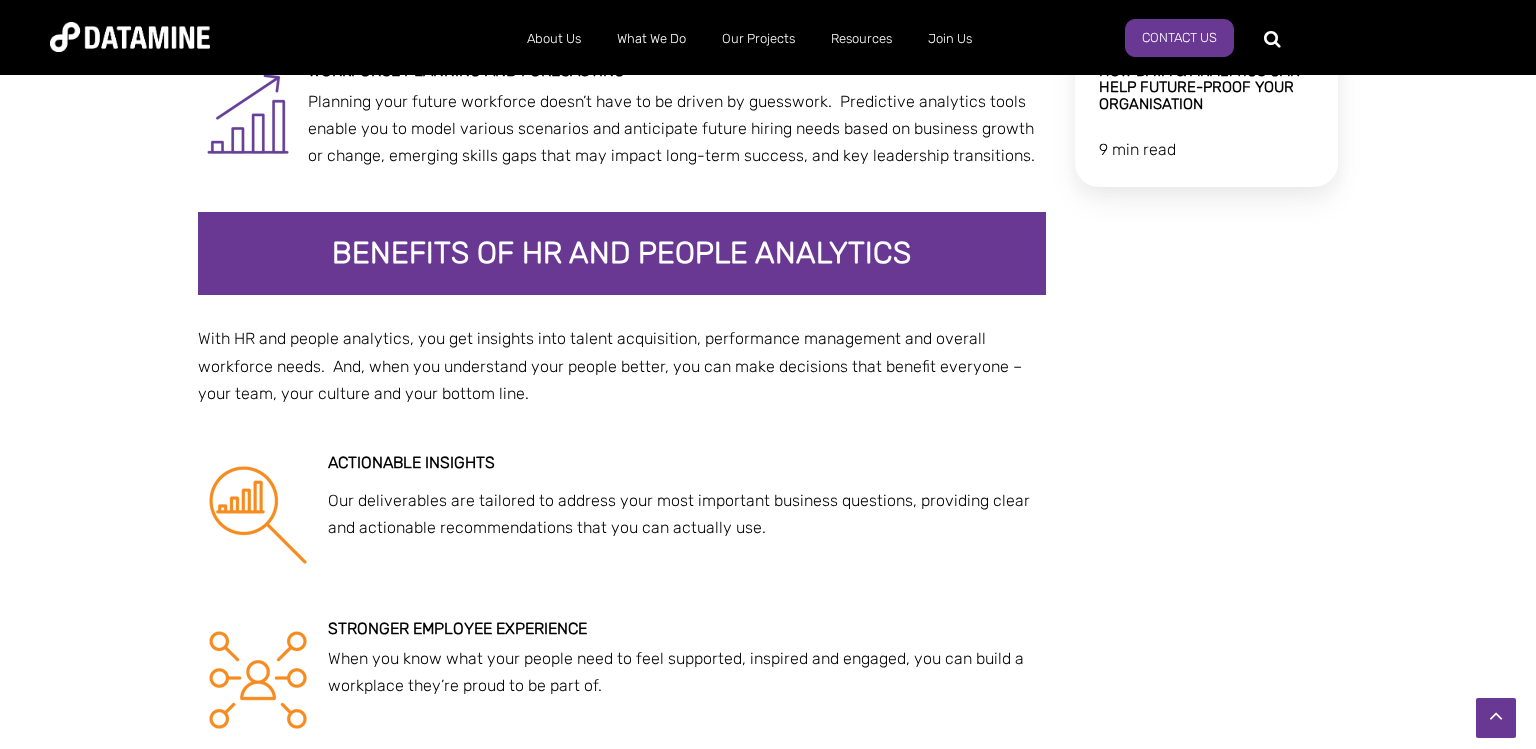 scroll, scrollTop: 2702, scrollLeft: 0, axis: vertical 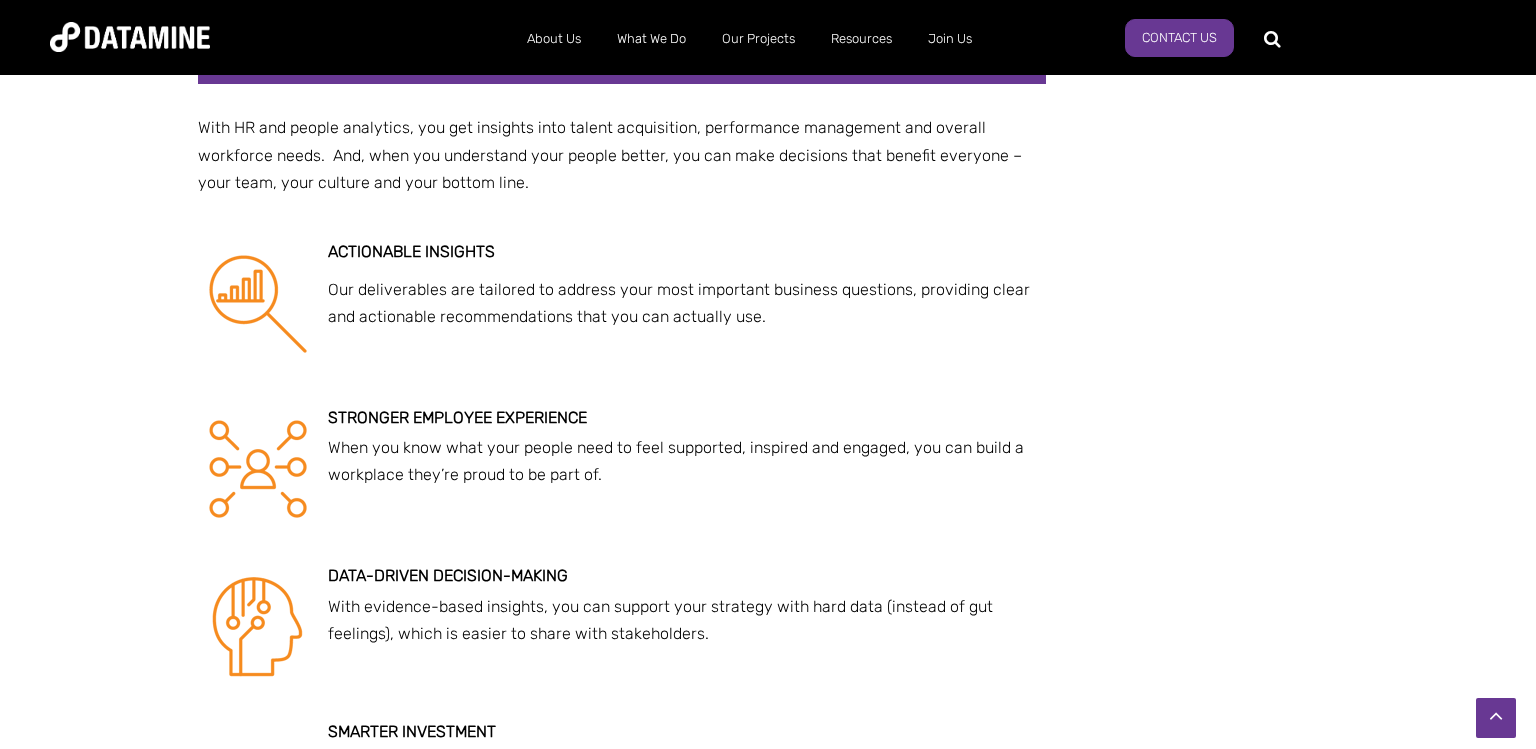 drag, startPoint x: 994, startPoint y: 302, endPoint x: 898, endPoint y: 329, distance: 99.724625 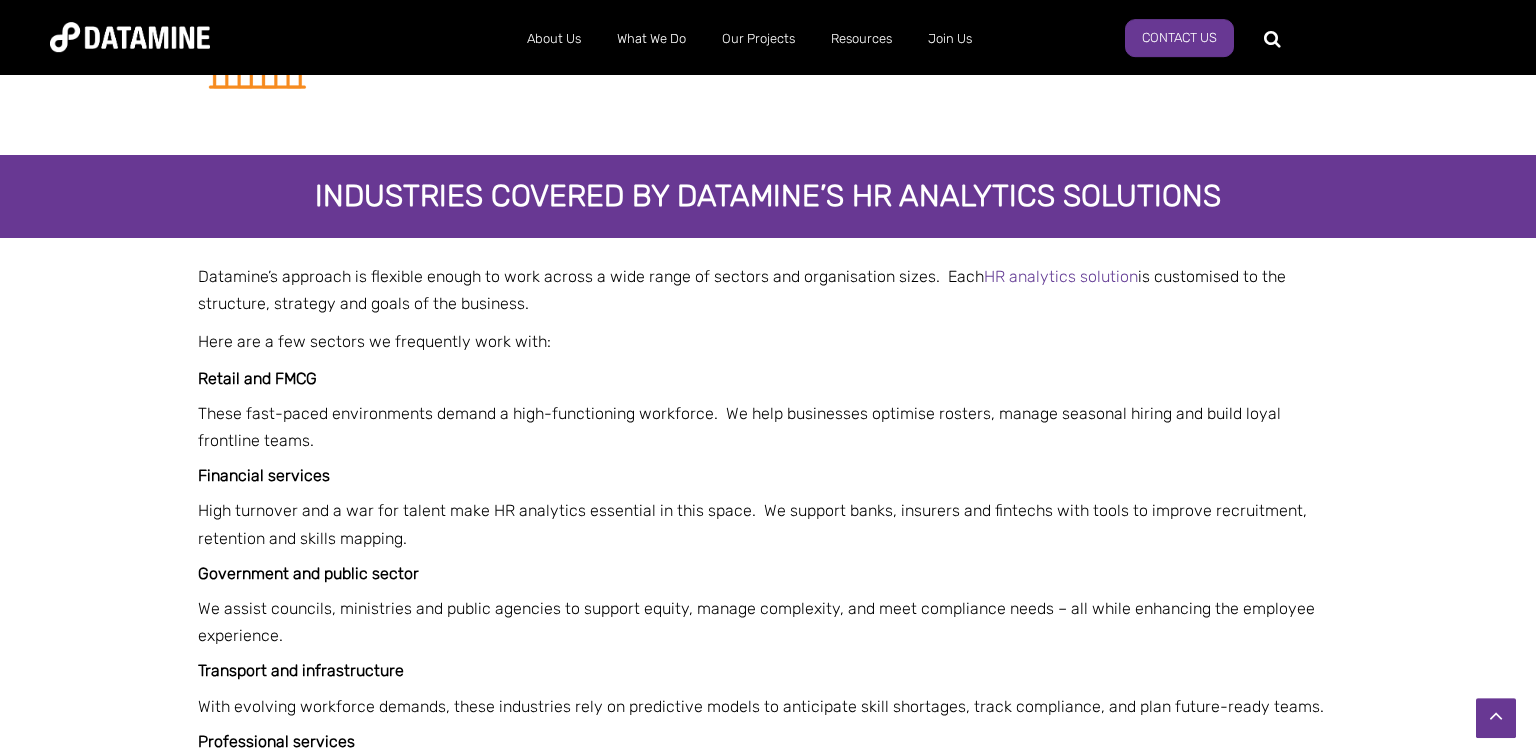 scroll, scrollTop: 3652, scrollLeft: 0, axis: vertical 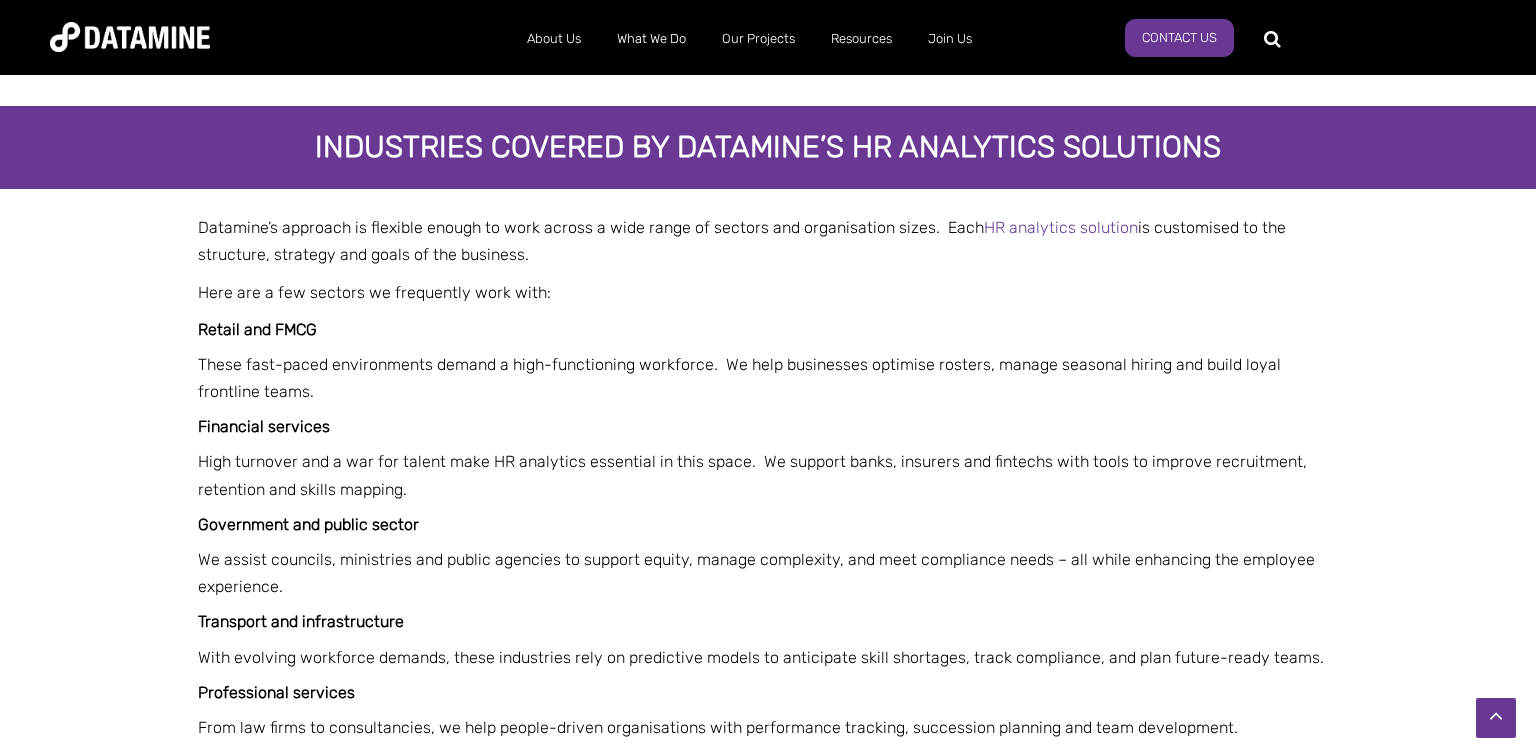 click on "These fast-paced environments demand a high-functioning workforce.  We help businesses optimise rosters, manage seasonal hiring and build loyal frontline teams." at bounding box center (739, 378) 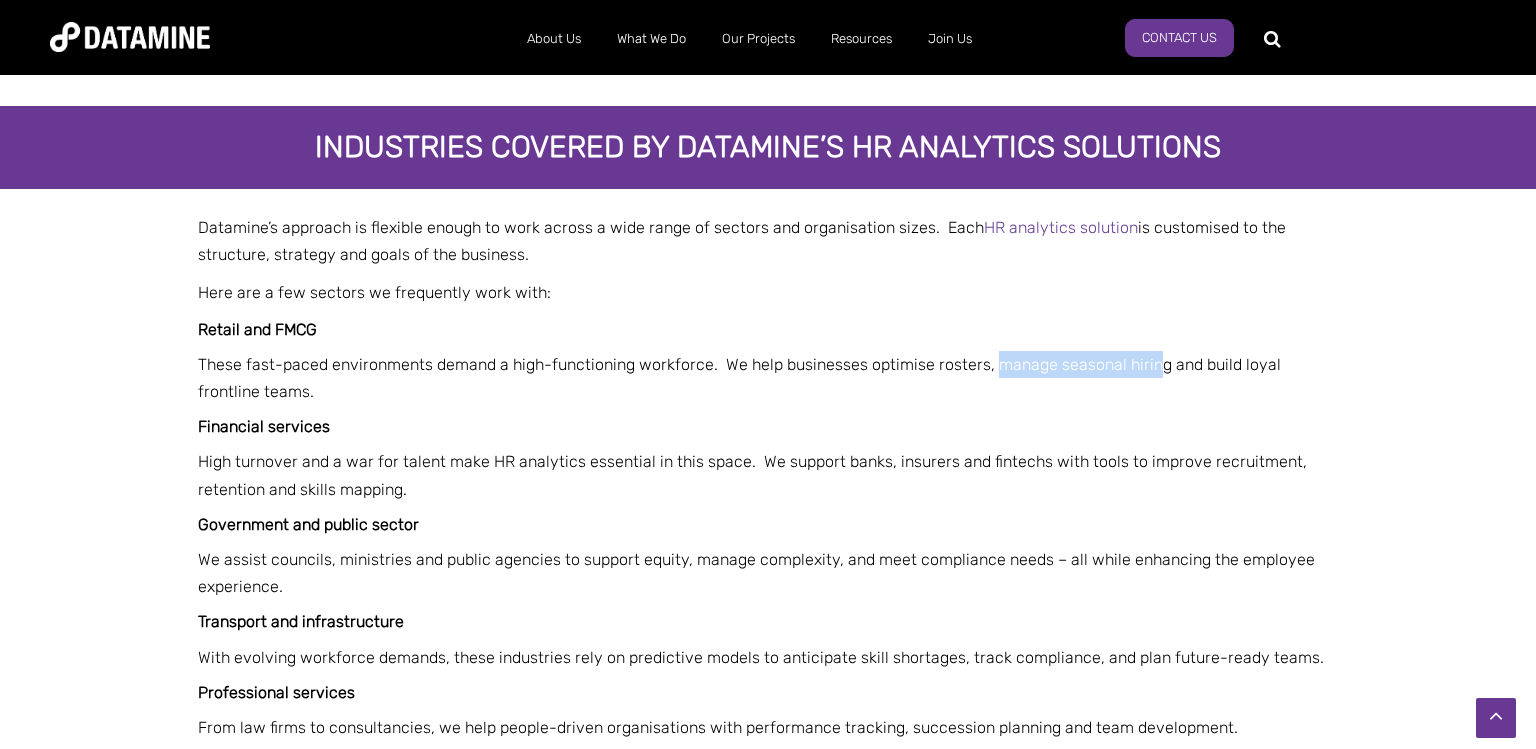 drag, startPoint x: 991, startPoint y: 370, endPoint x: 1154, endPoint y: 378, distance: 163.1962 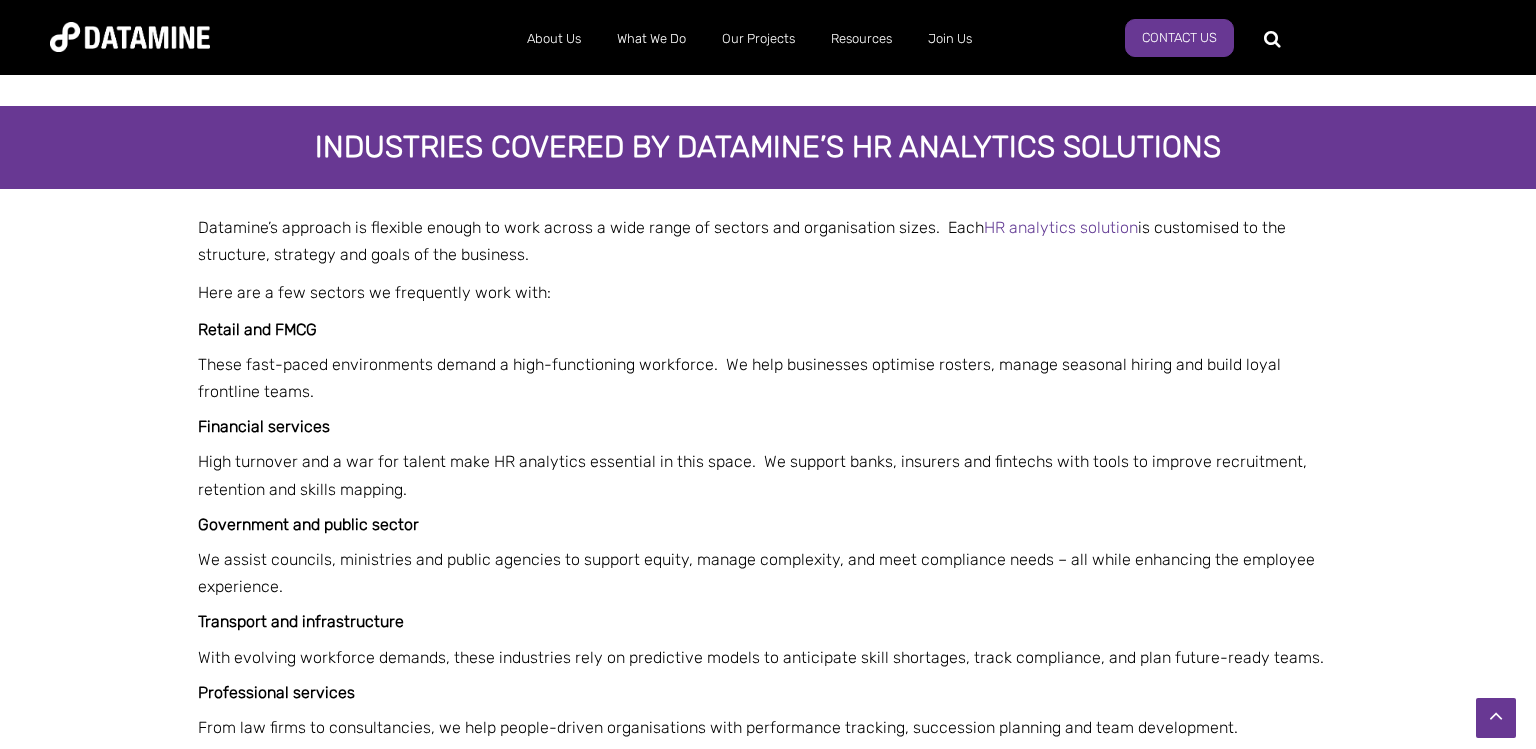 click on "High turnover and a war for talent make HR analytics essential in this space.  We support banks, insurers and fintechs with tools to improve recruitment, retention and skills mapping." at bounding box center (752, 475) 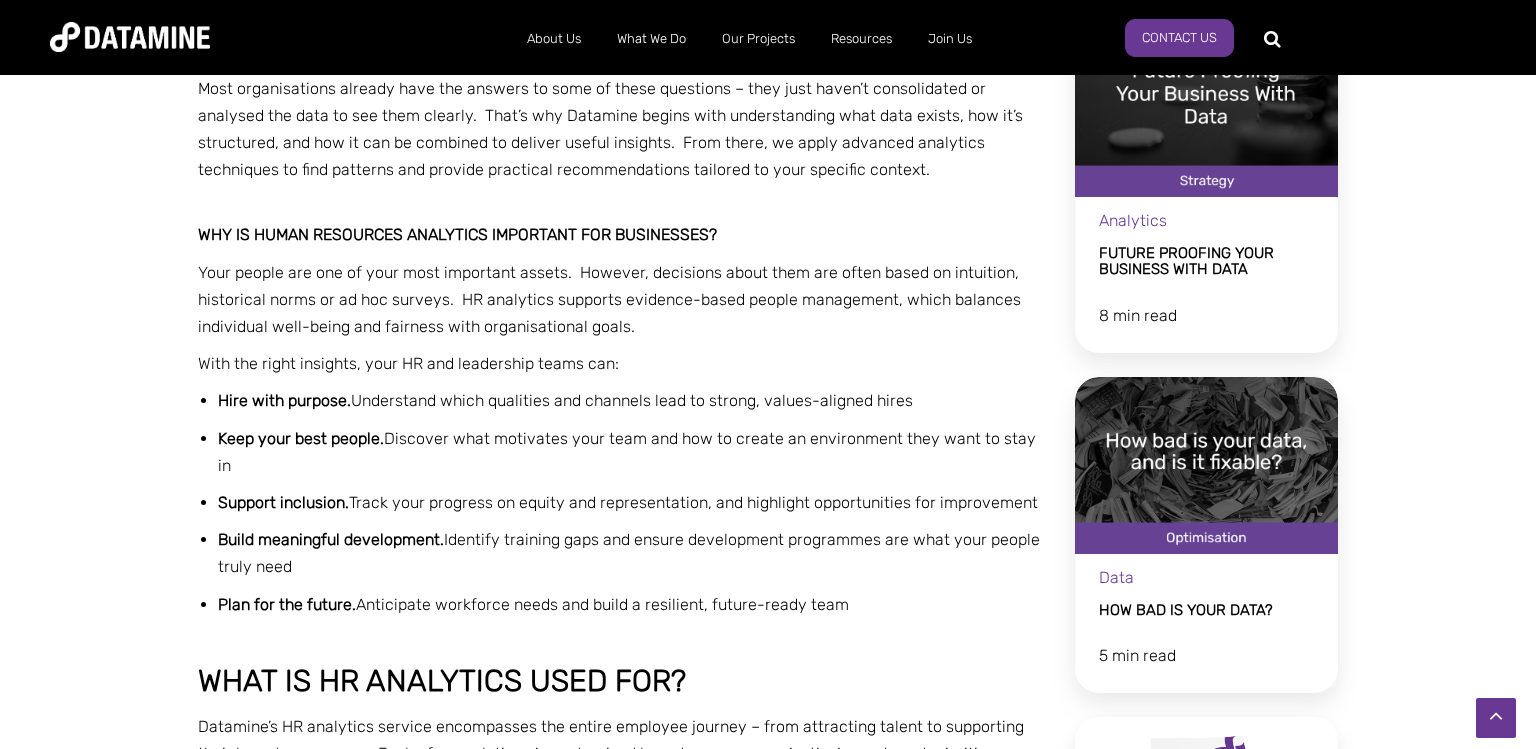 scroll, scrollTop: 379, scrollLeft: 0, axis: vertical 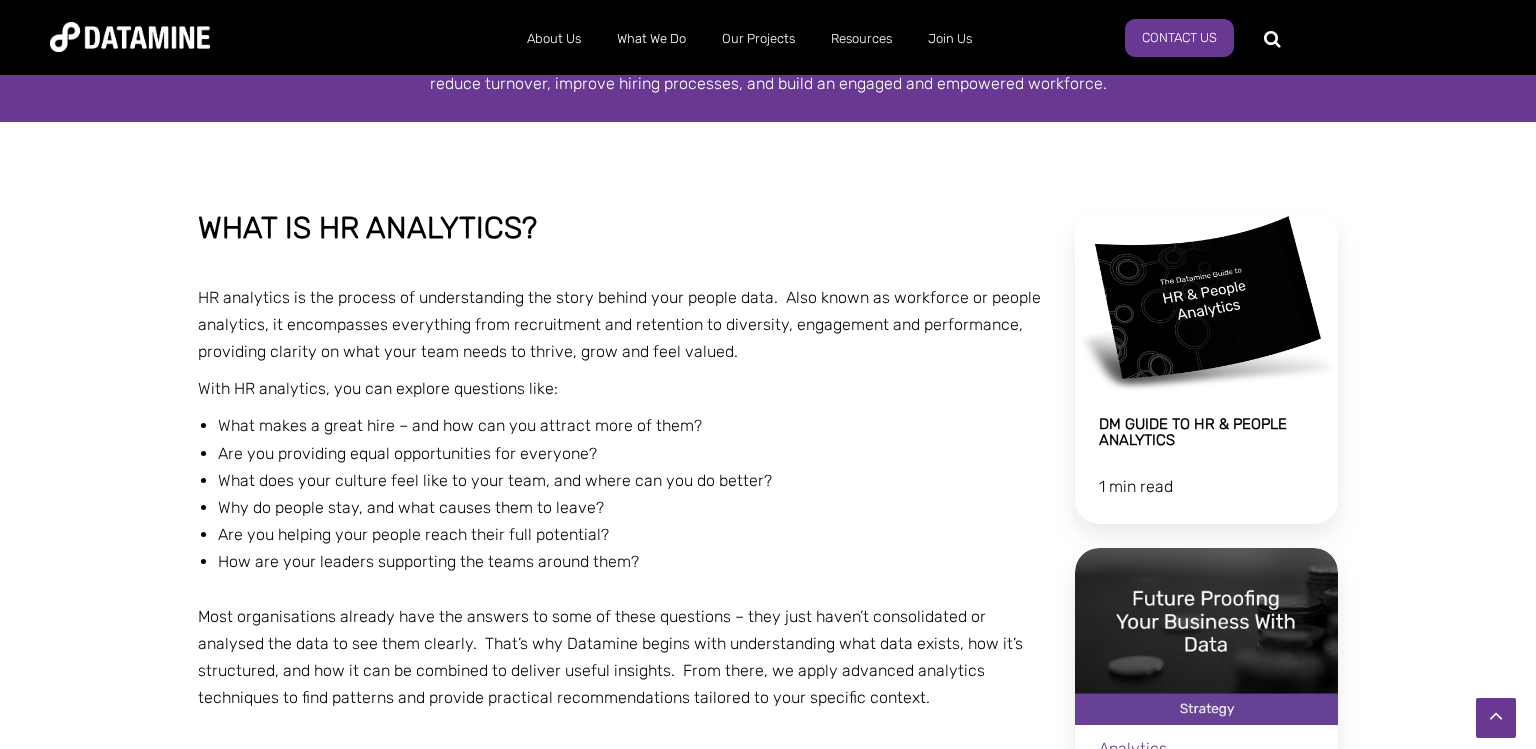 click on "With HR analytics, you can explore questions like:" at bounding box center [622, 388] 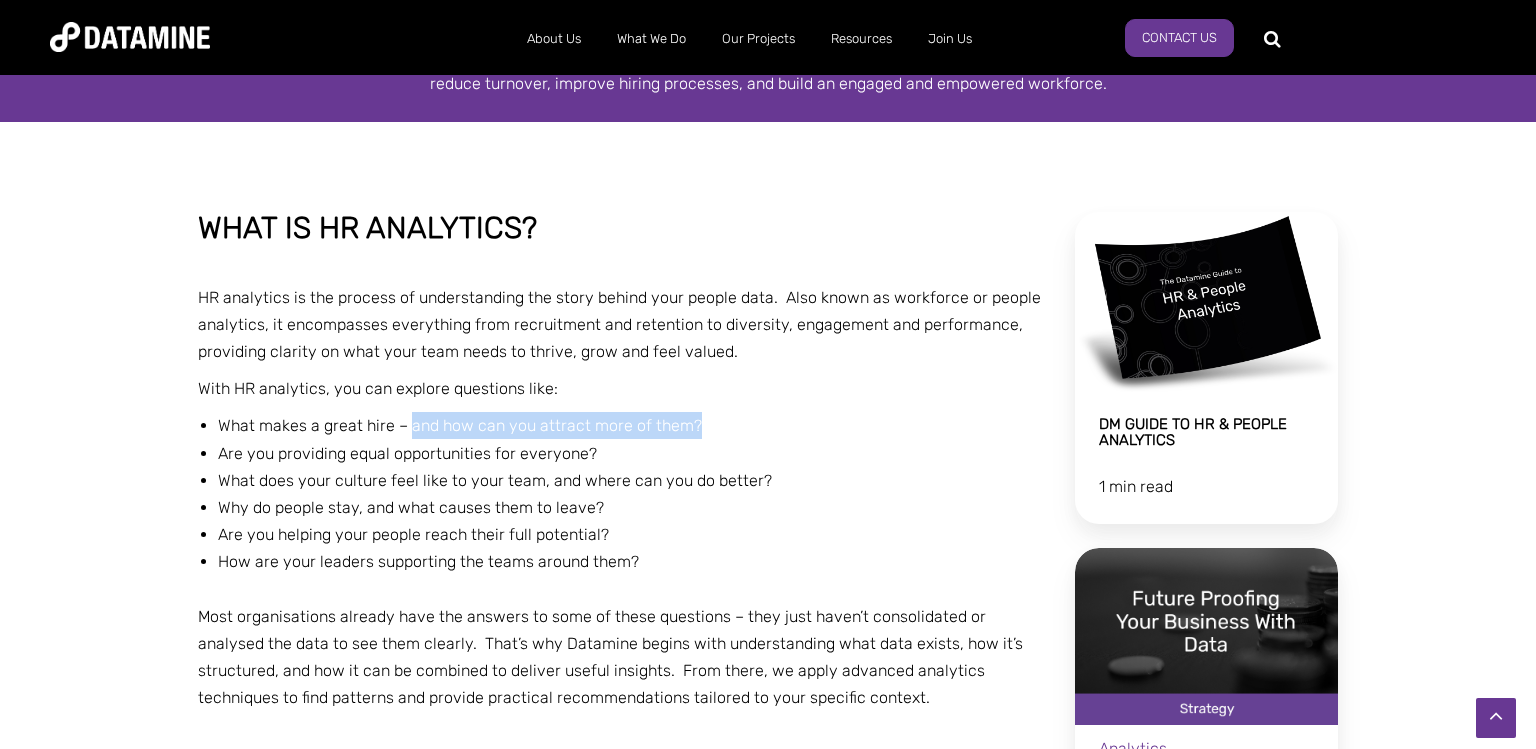 drag, startPoint x: 478, startPoint y: 427, endPoint x: 711, endPoint y: 427, distance: 233 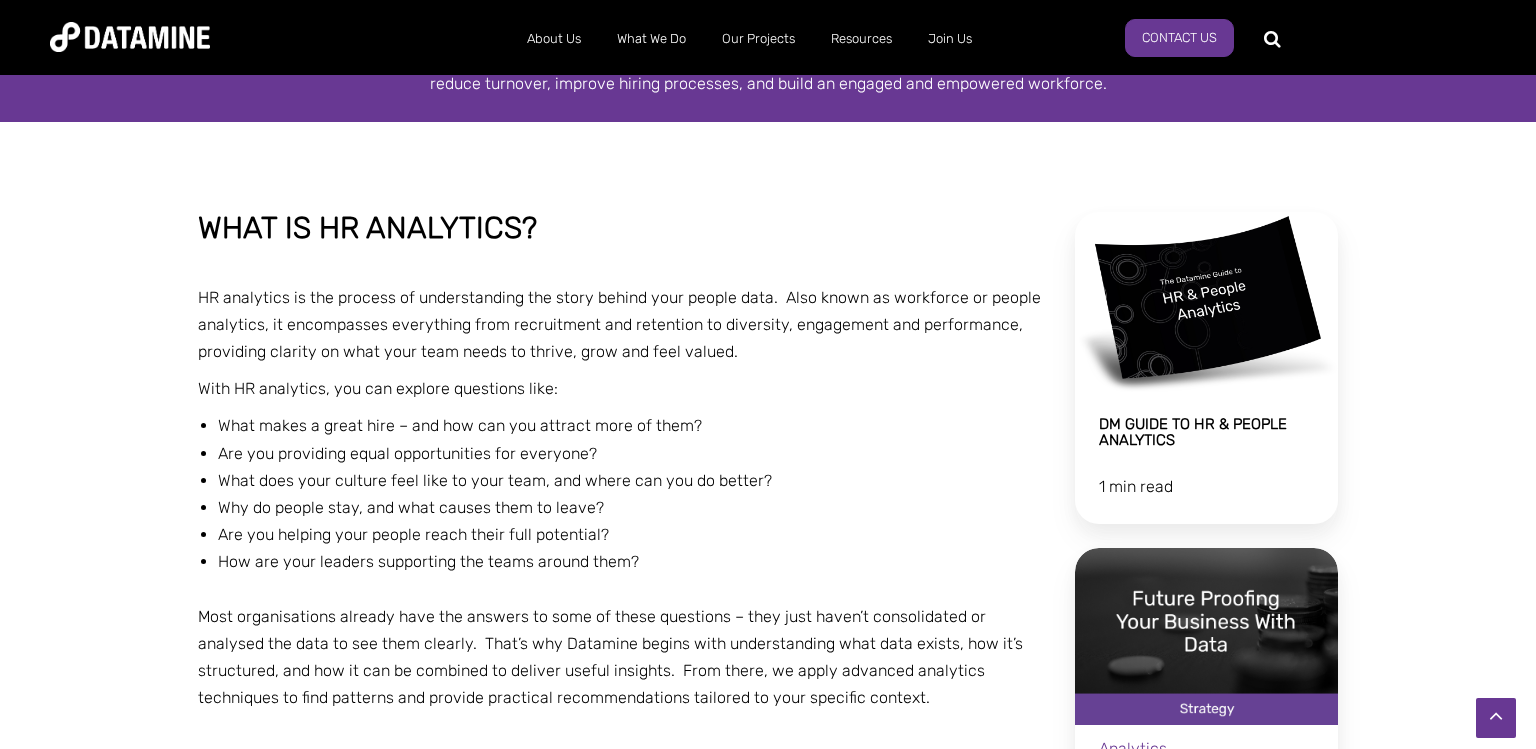 click on "Are you providing equal opportunities for everyone?" at bounding box center [632, 453] 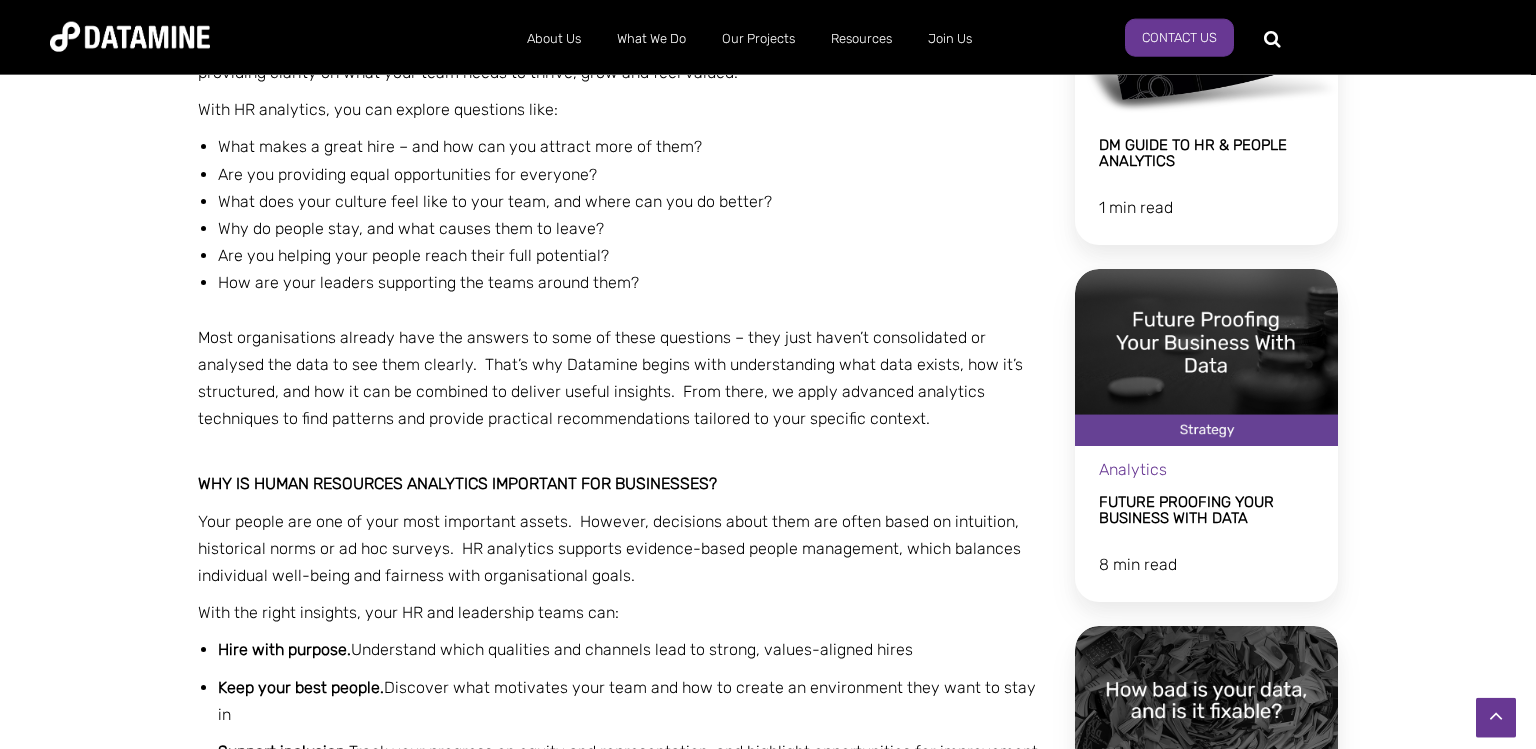 scroll, scrollTop: 696, scrollLeft: 0, axis: vertical 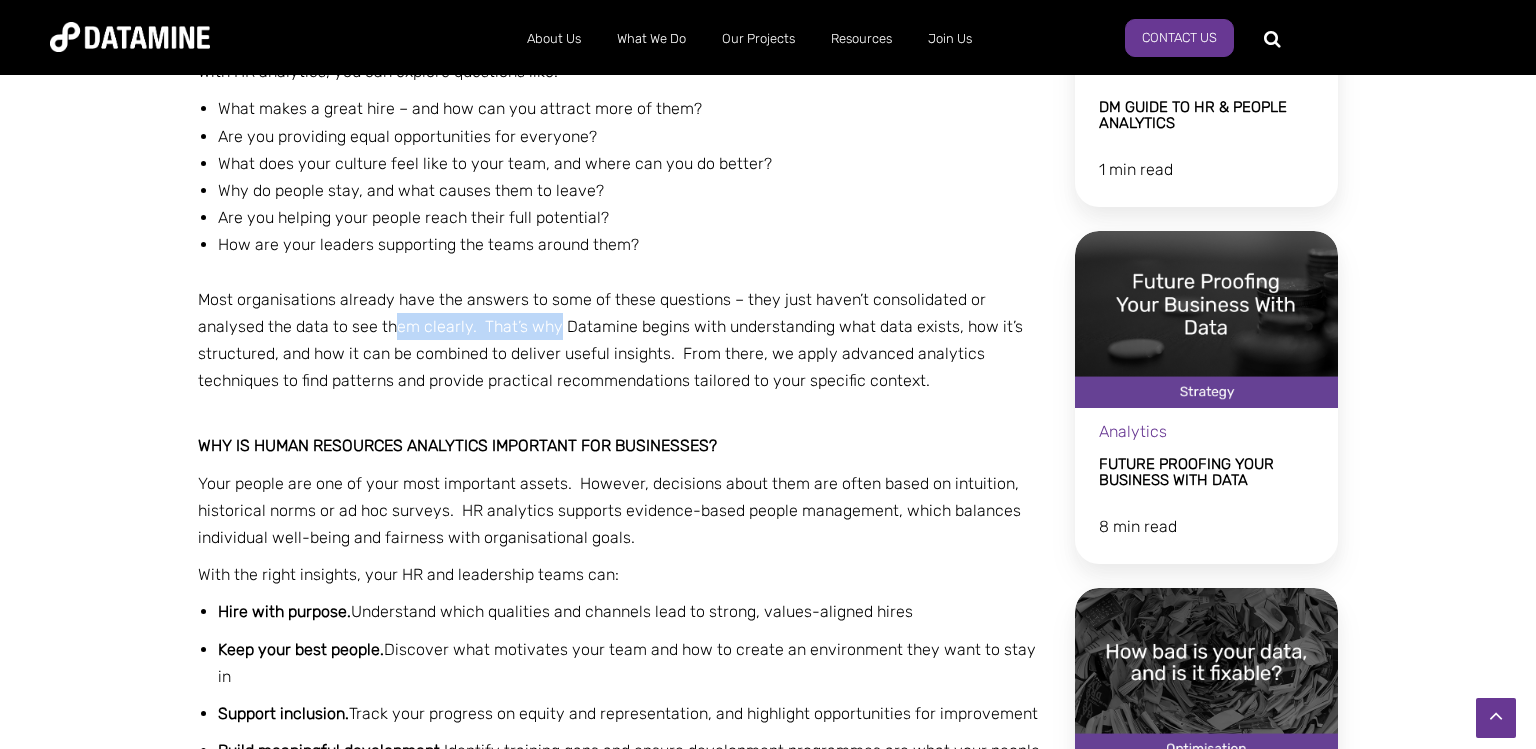 drag, startPoint x: 335, startPoint y: 330, endPoint x: 493, endPoint y: 334, distance: 158.05063 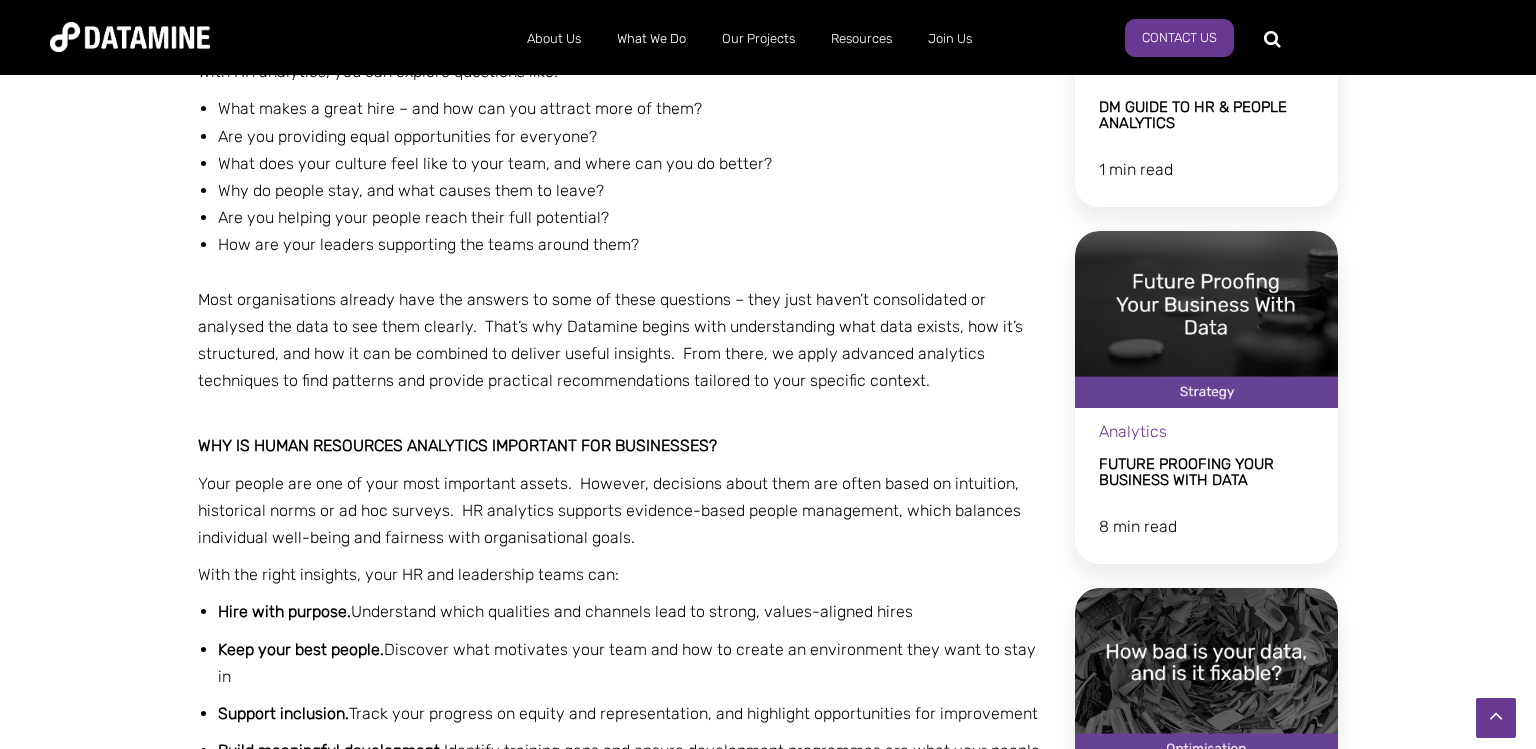 click on "Most organisations already have the answers to some of these questions – they just haven’t consolidated or analysed the data to see them clearly.  That’s why Datamine begins with understanding what data exists, how it’s structured, and how it can be combined to deliver useful insights.  From there, we apply advanced analytics techniques to find patterns and provide practical recommendations tailored to your specific context." at bounding box center [610, 340] 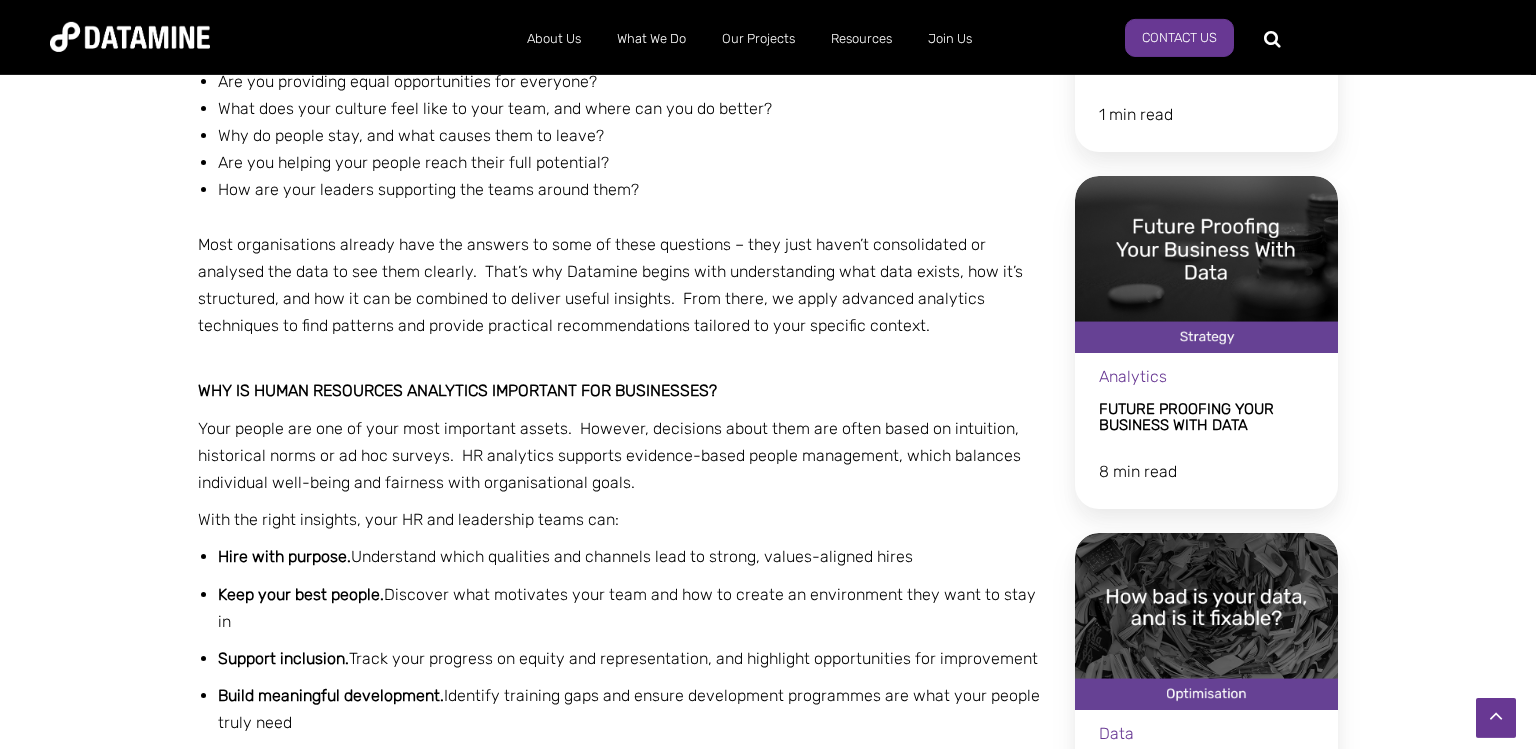 scroll, scrollTop: 801, scrollLeft: 0, axis: vertical 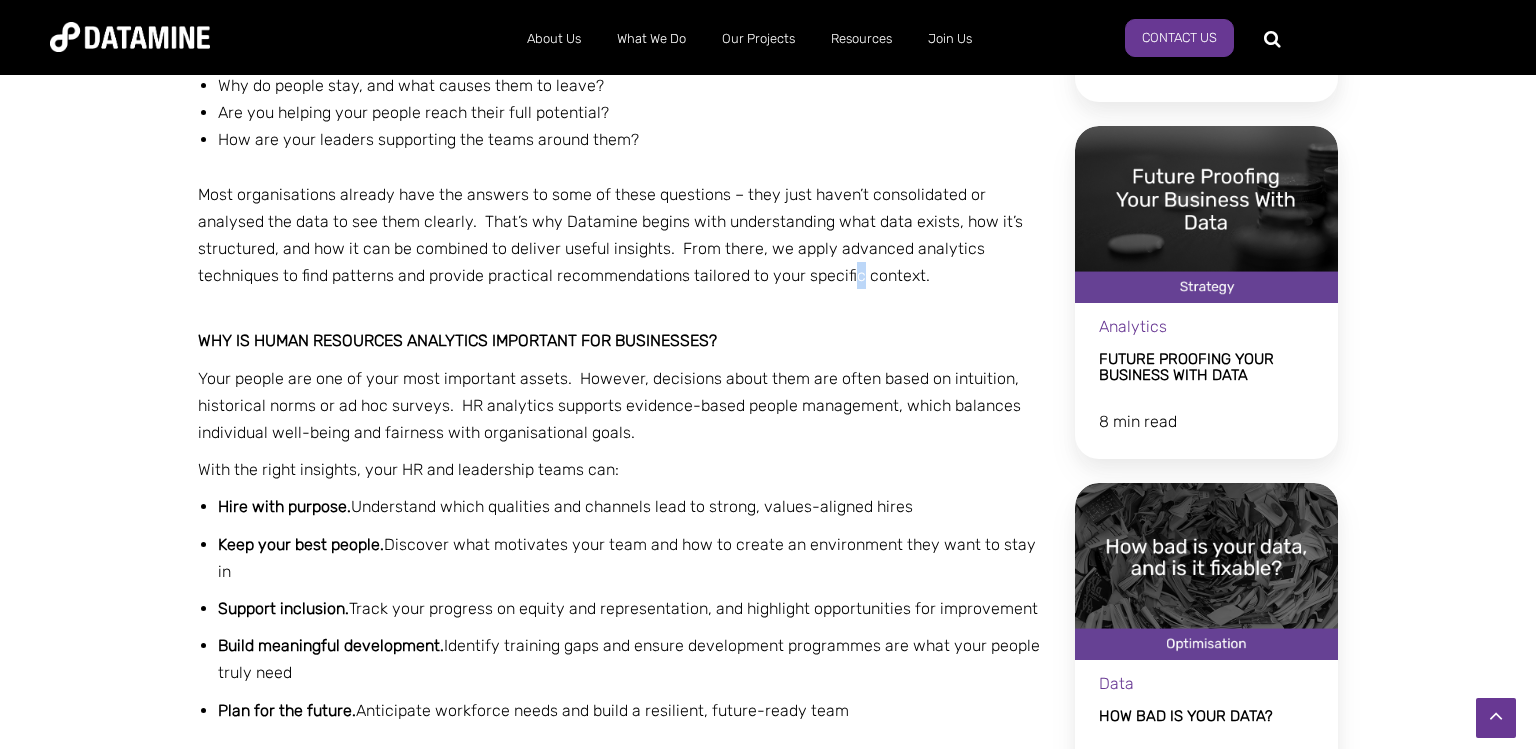 click on "HR analytics is the process of understanding the story behind your people data.  Also known as workforce or people analytics, it encompasses everything from recruitment and retention to diversity, engagement and performance, providing clarity on what your team needs to thrive, grow and feel valued.
With HR analytics, you can explore questions like:
What makes a great hire – and how can you attract more of them?
Are you providing equal opportunities for everyone?
What does your culture feel like to your team, and where can you do better?
Why do people stay, and what causes them to leave?
Are you helping your people reach their full potential?
How are your leaders supporting the teams around them?
Why is human resources analytics important for businesses?
With the right insights, your HR and leadership teams can:
Hire with purpose.  Understand which qualities and channels lead to strong, values-aligned hires
Keep your best people.
Support inclusion." at bounding box center [622, 878] 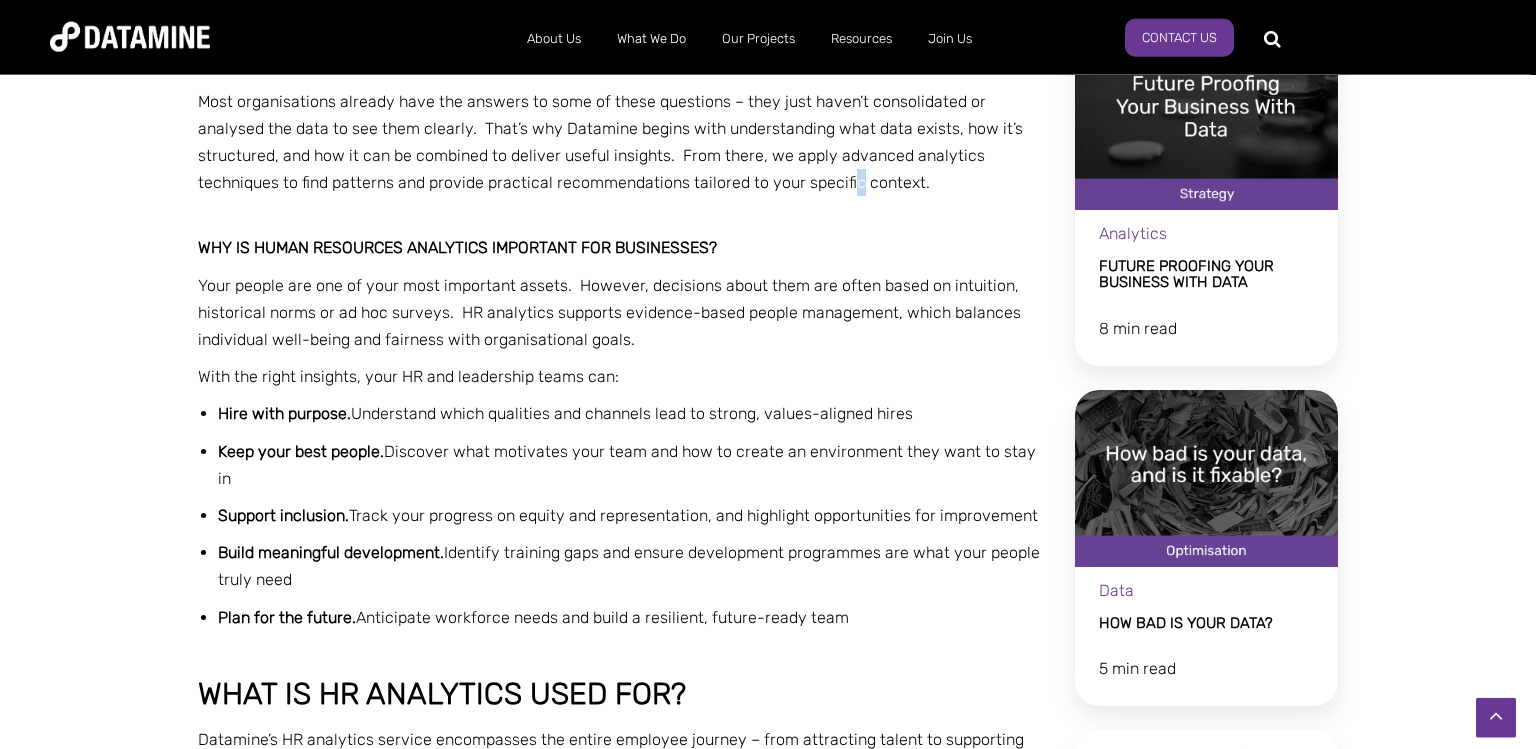 scroll, scrollTop: 1012, scrollLeft: 0, axis: vertical 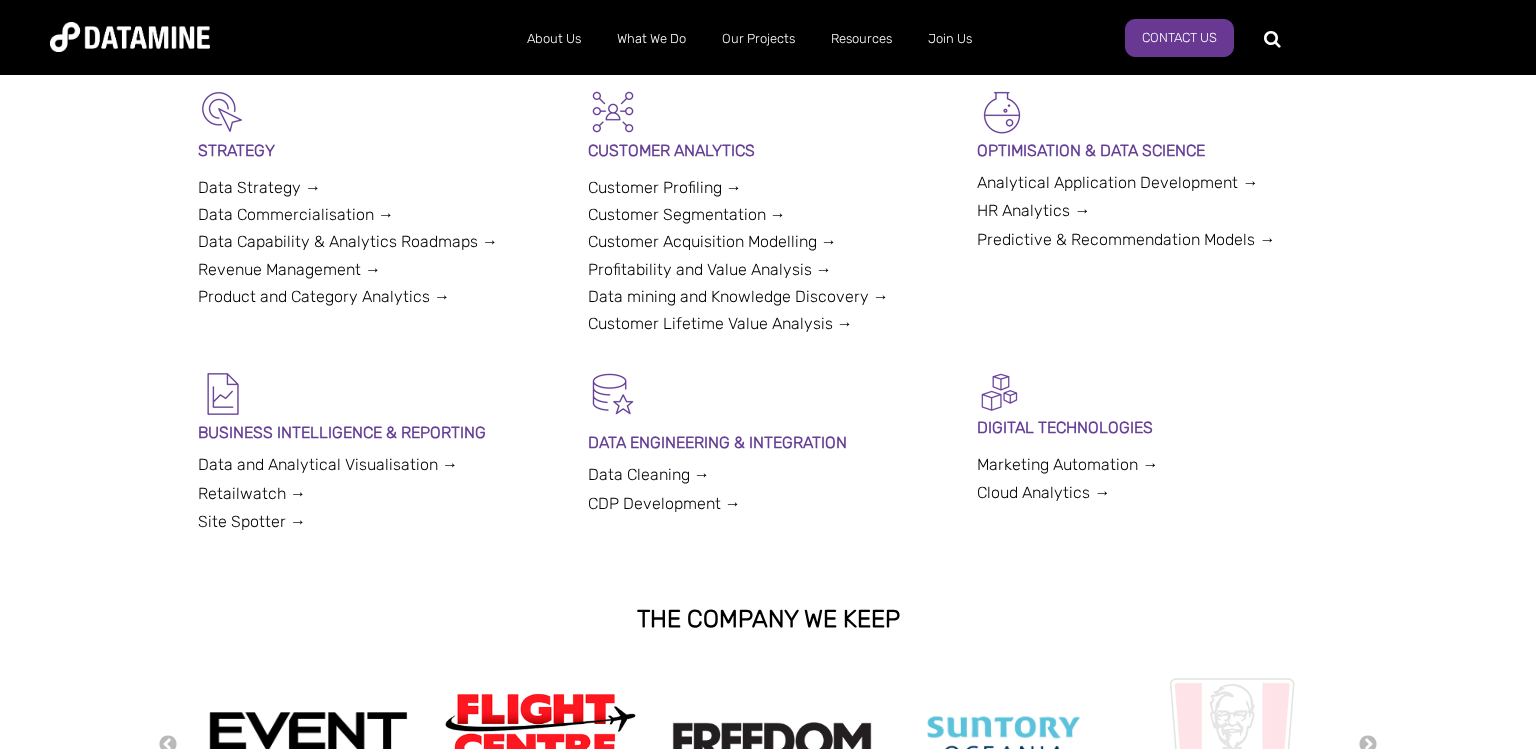 click on "Product and Category Analytics →" at bounding box center (324, 296) 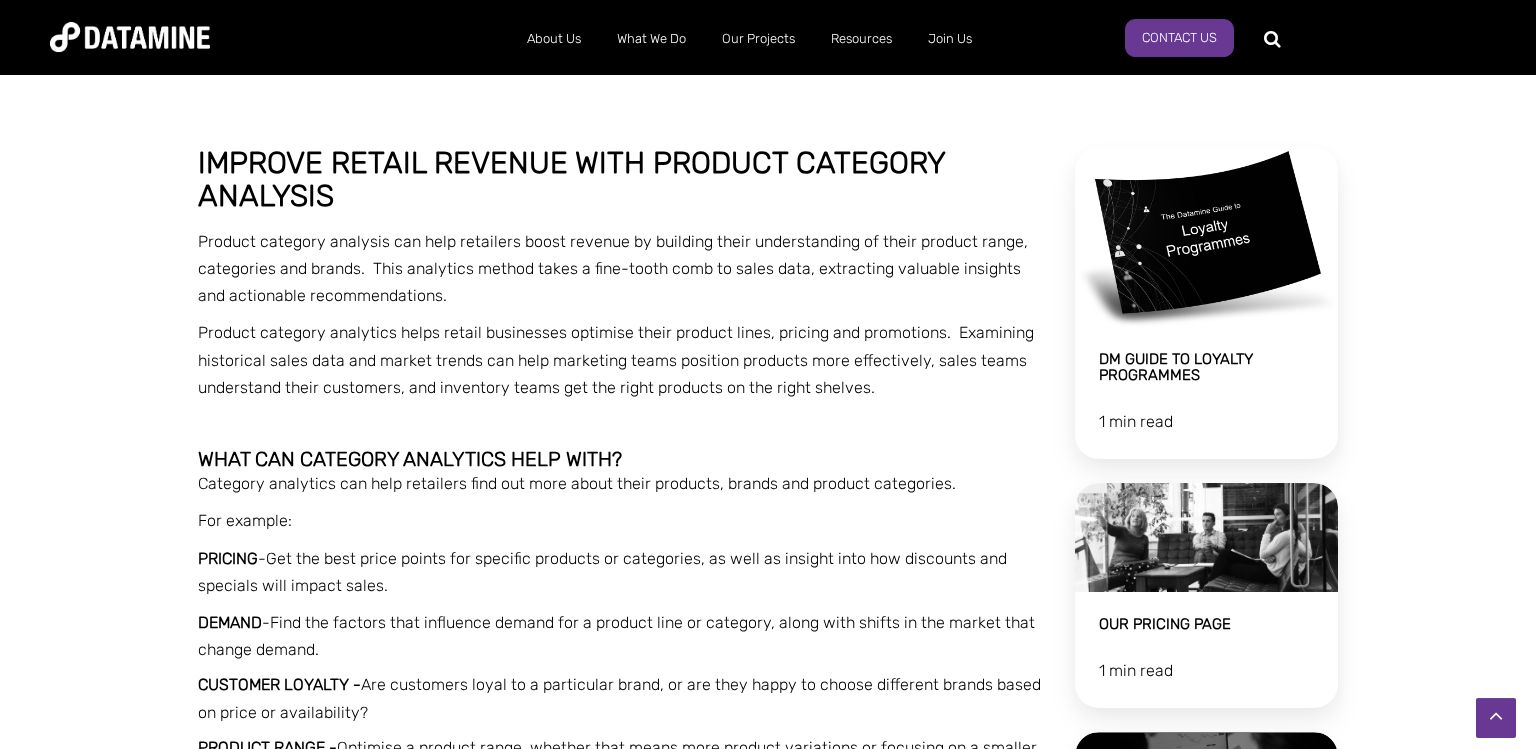 scroll, scrollTop: 422, scrollLeft: 0, axis: vertical 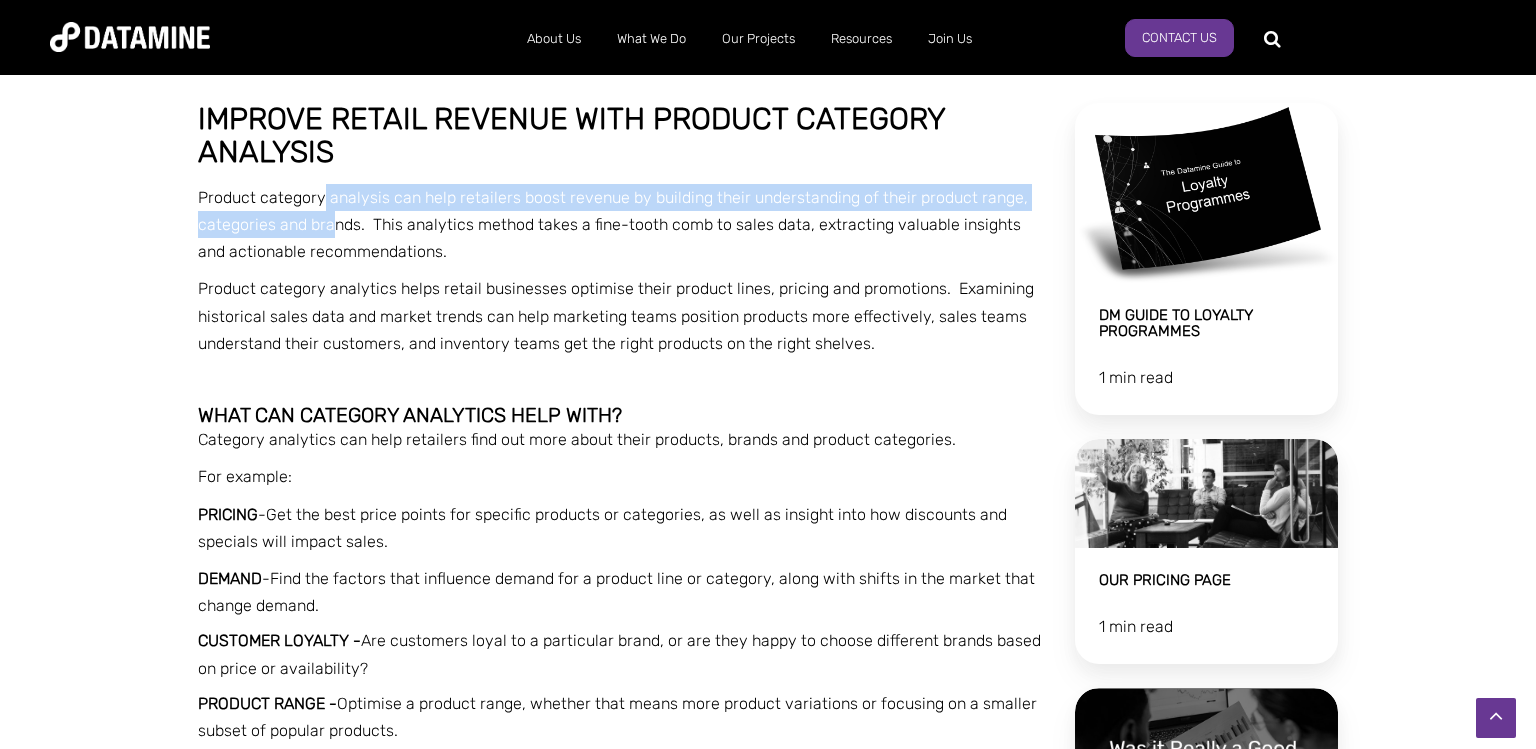 drag, startPoint x: 319, startPoint y: 196, endPoint x: 329, endPoint y: 218, distance: 24.166092 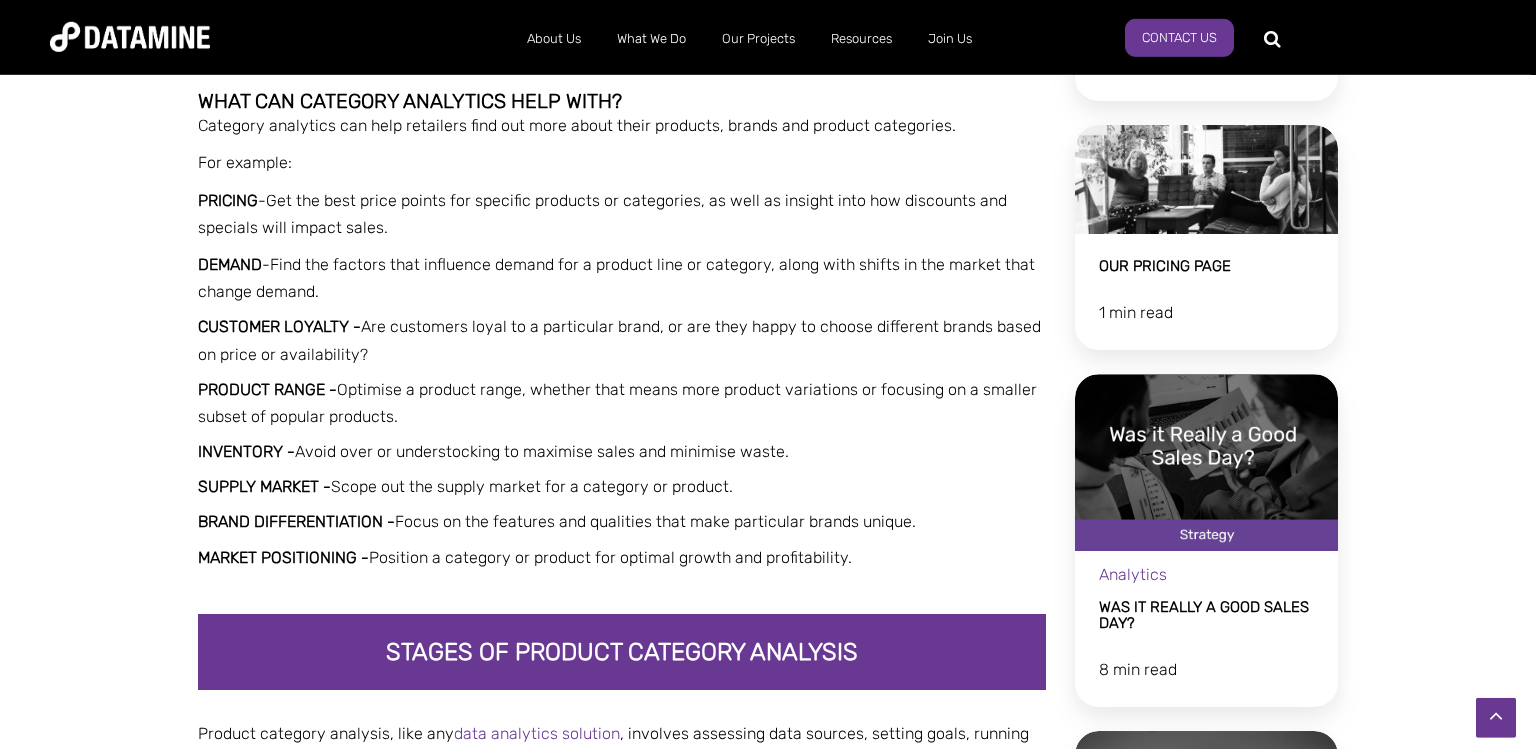 scroll, scrollTop: 739, scrollLeft: 0, axis: vertical 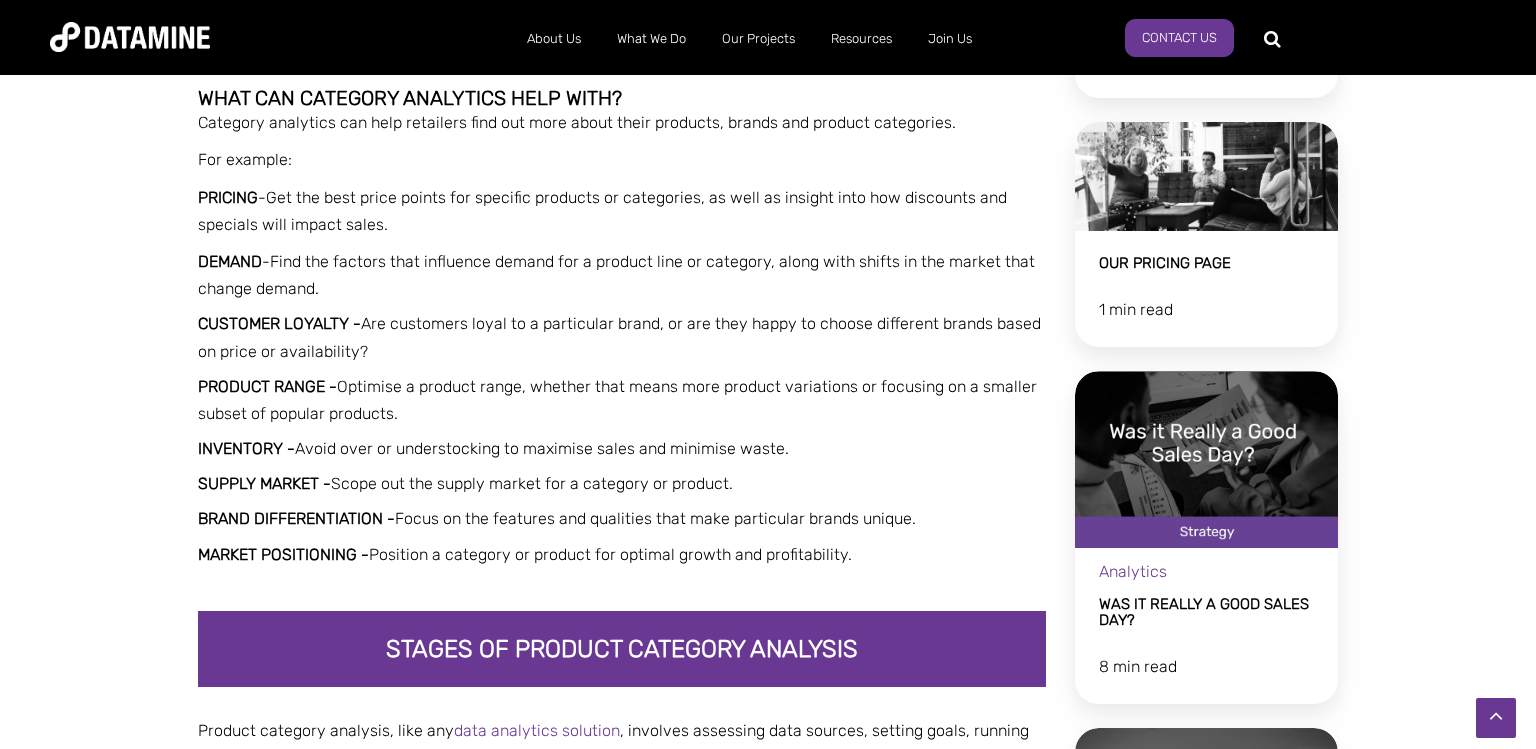 click on "CUSTOMER LOYALTY -" at bounding box center [279, 323] 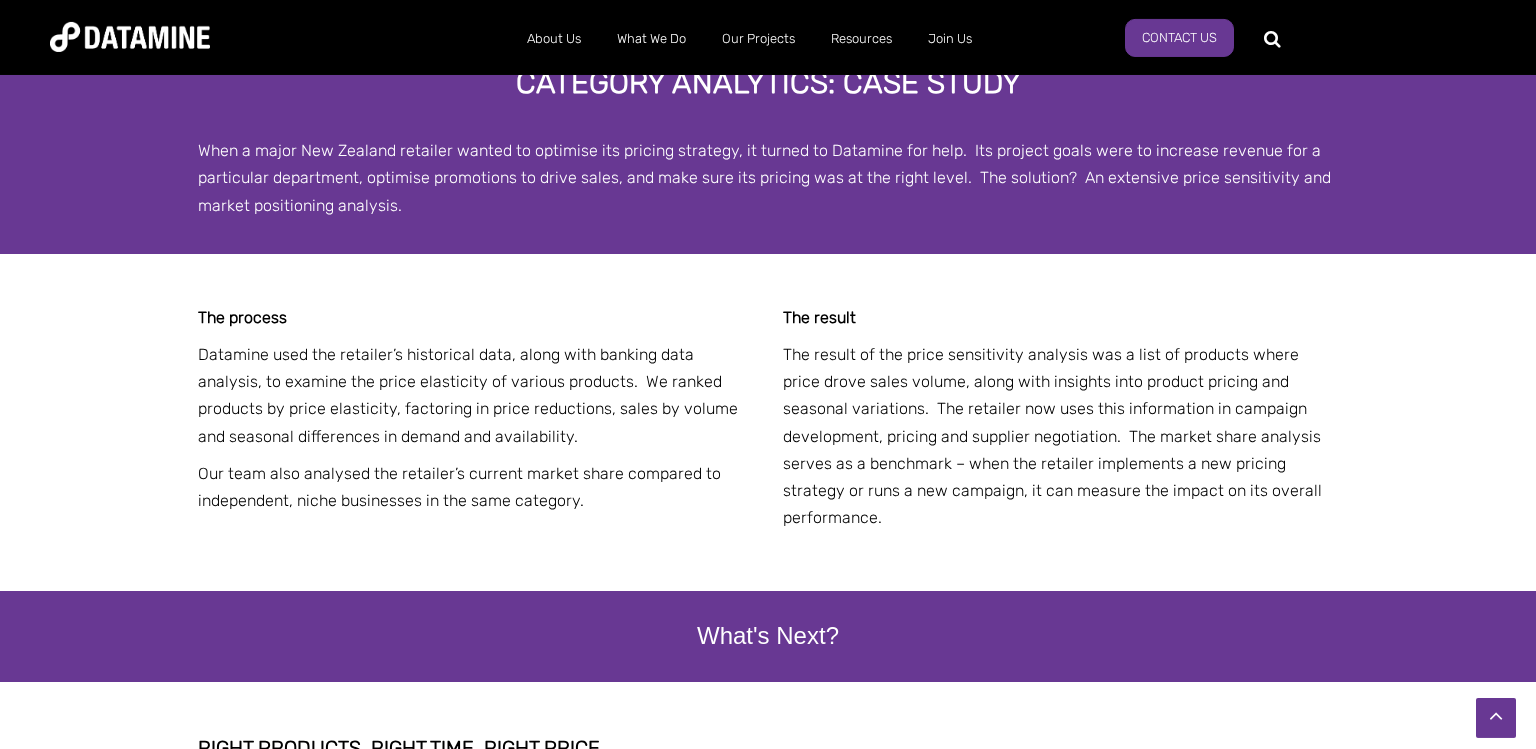 scroll, scrollTop: 3907, scrollLeft: 0, axis: vertical 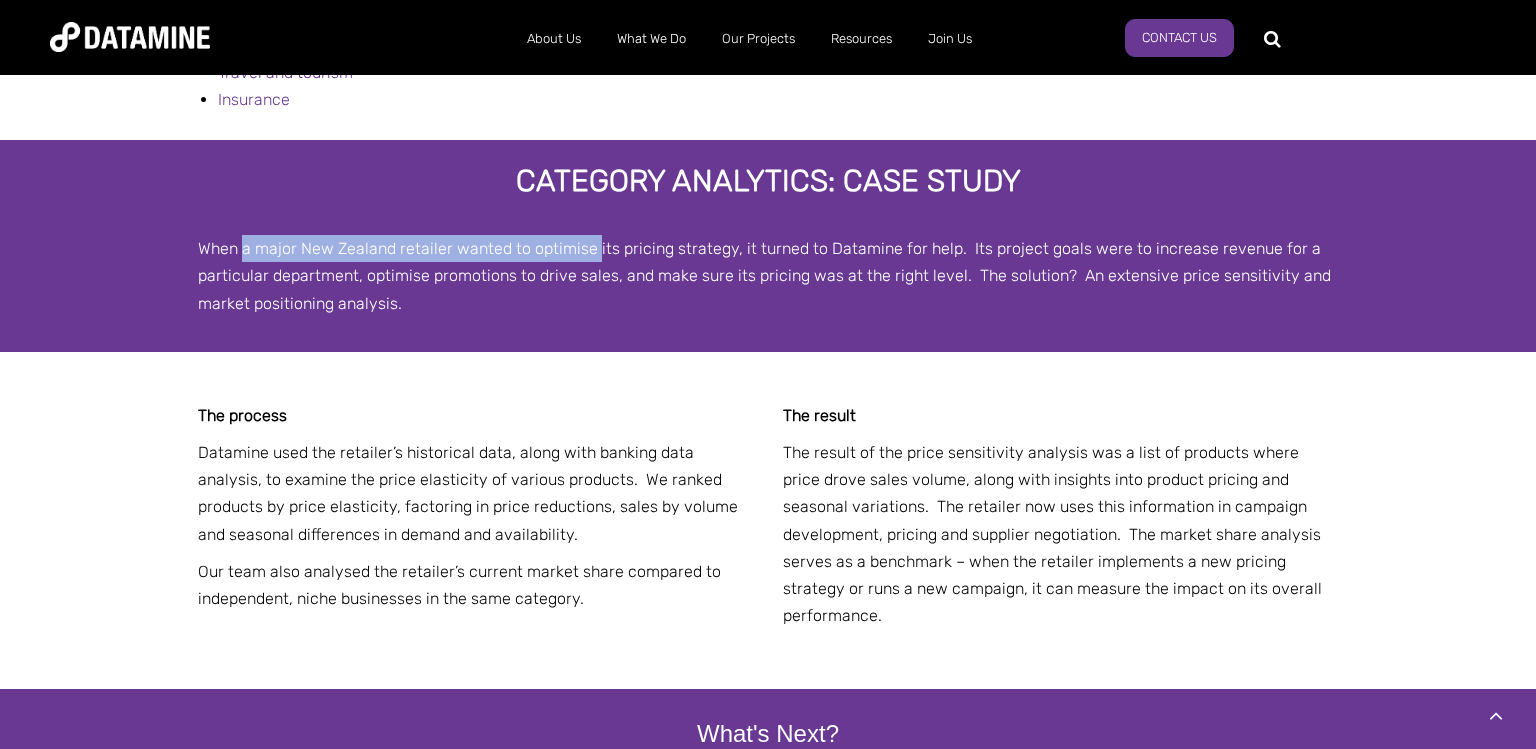 drag, startPoint x: 242, startPoint y: 281, endPoint x: 596, endPoint y: 279, distance: 354.00565 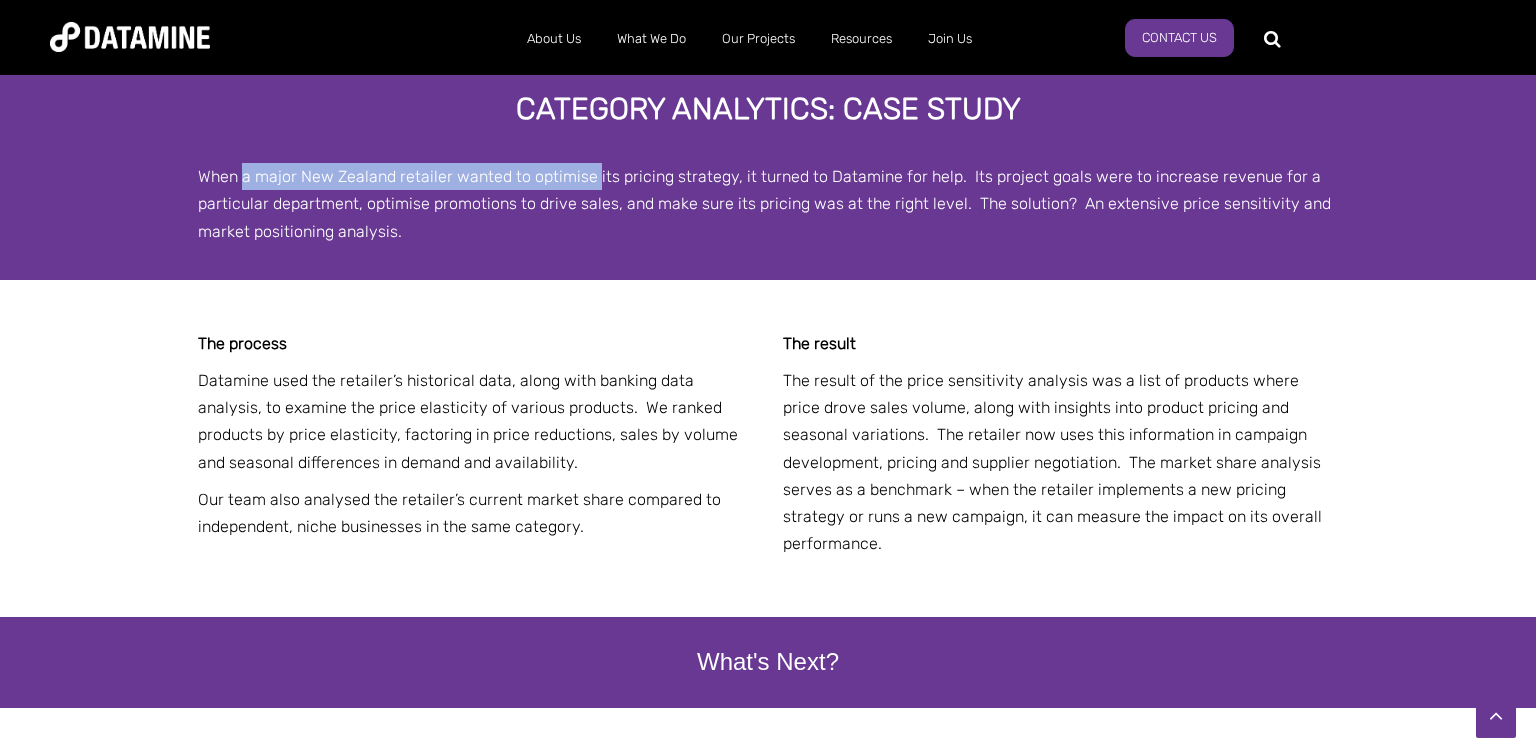 scroll, scrollTop: 4012, scrollLeft: 0, axis: vertical 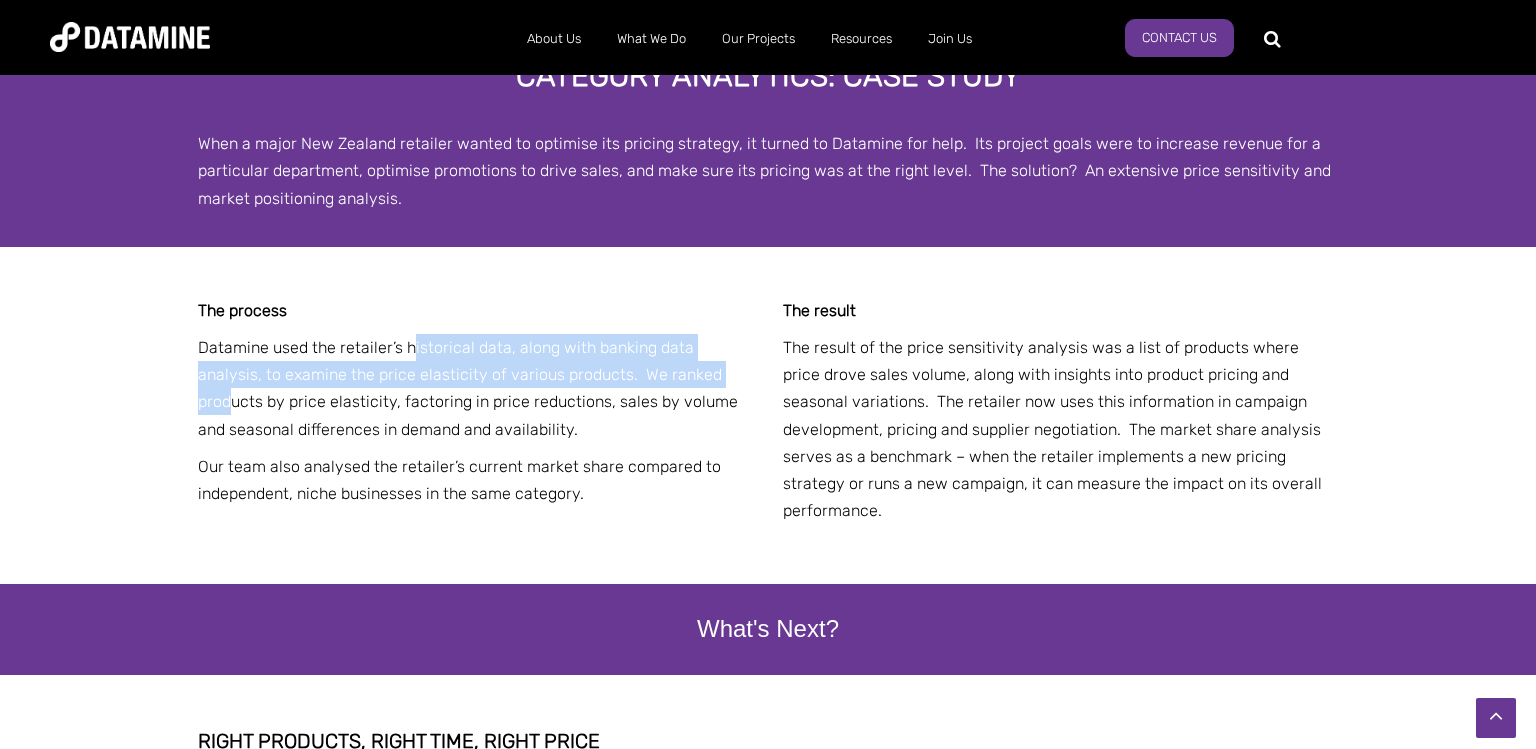 drag, startPoint x: 409, startPoint y: 376, endPoint x: 682, endPoint y: 394, distance: 273.59277 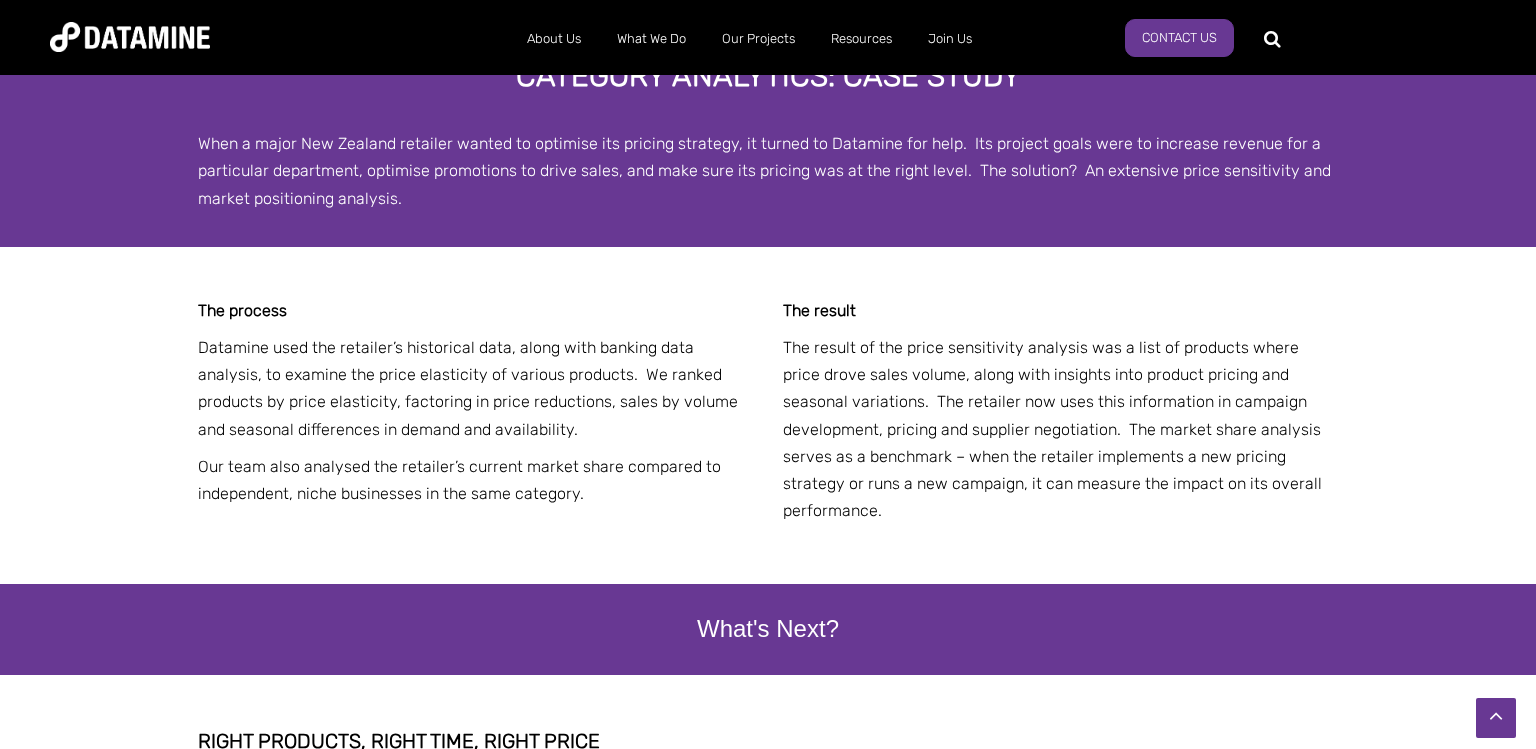 click on "Datamine used the retailer’s historical data, along with banking data analysis, to examine the price elasticity of various products.  We ranked products by price elasticity, factoring in price reductions, sales by volume and seasonal differences in demand and availability." at bounding box center [475, 388] 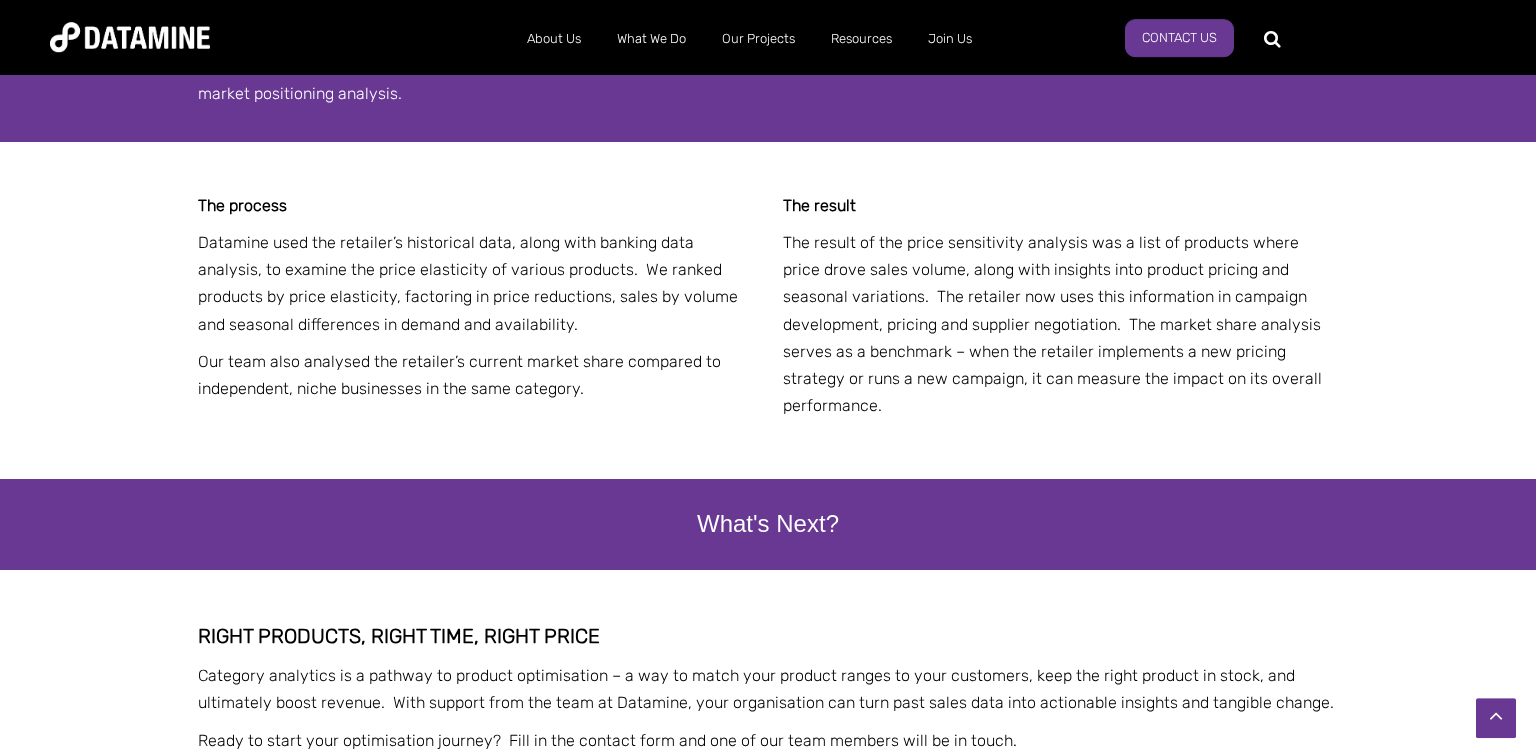 scroll, scrollTop: 4118, scrollLeft: 0, axis: vertical 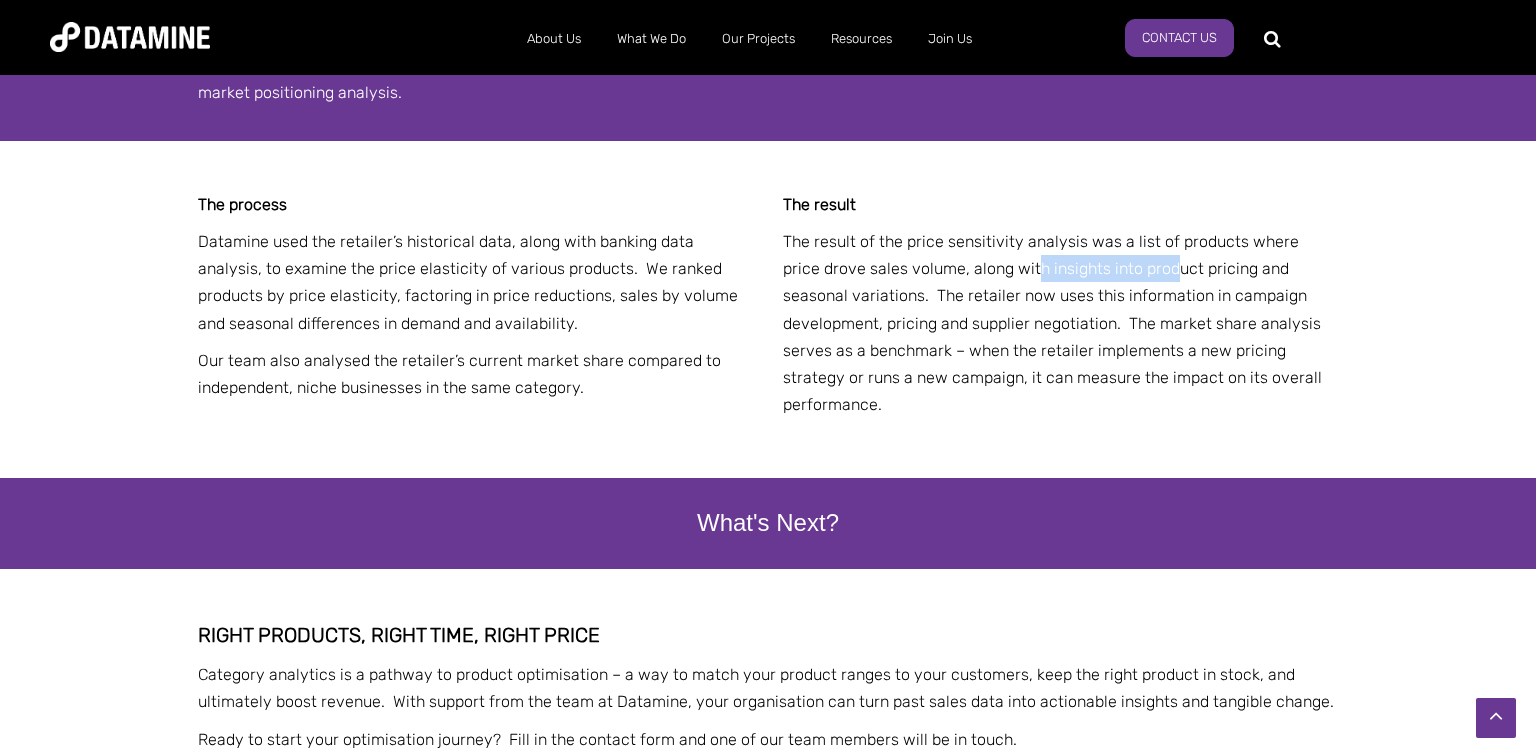 drag, startPoint x: 997, startPoint y: 301, endPoint x: 1138, endPoint y: 313, distance: 141.50972 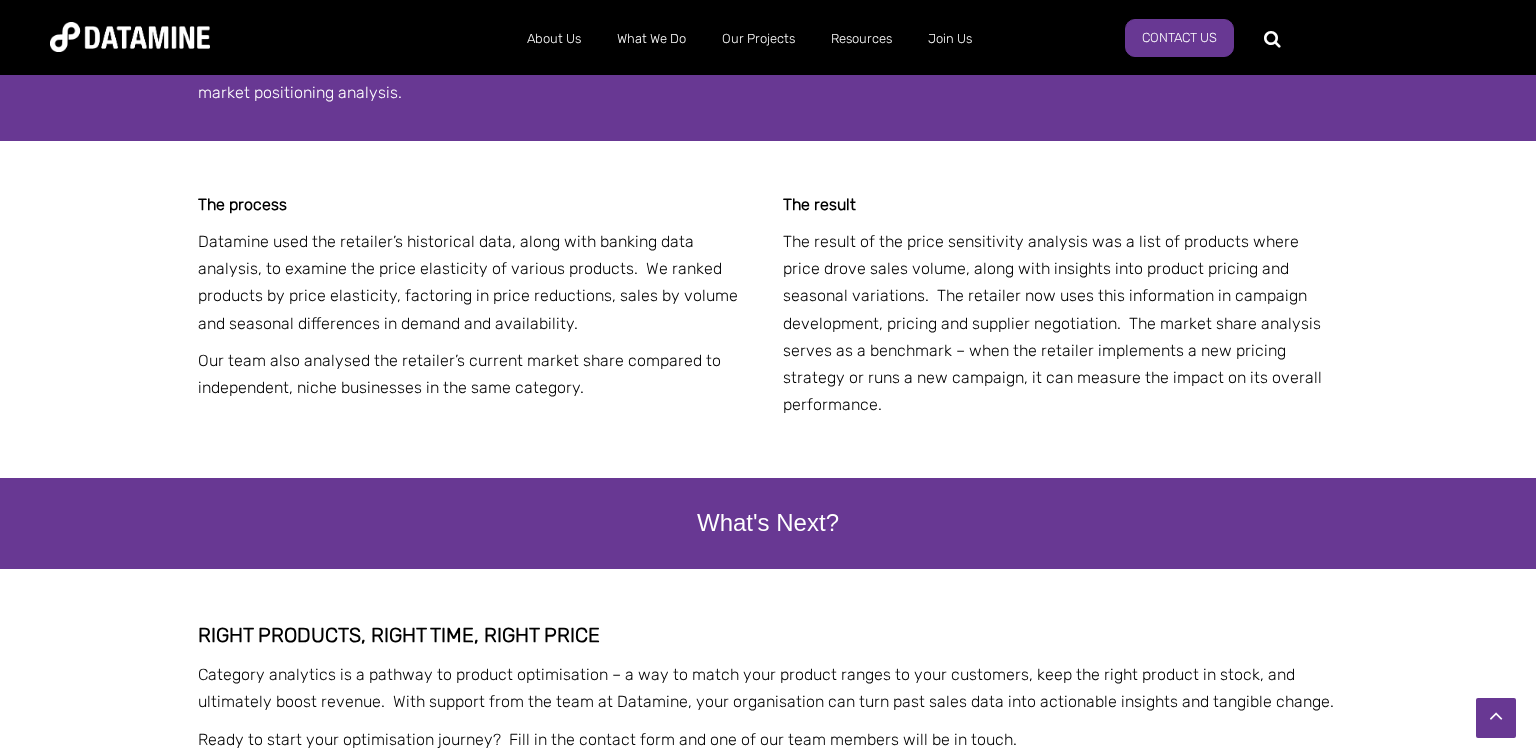 click on "The result of the price sensitivity analysis was a list of products where price drove sales volume, along with insights into product pricing and seasonal variations.  The retailer now uses this information in campaign development, pricing and supplier negotiation.  The market share analysis serves as a benchmark – when the retailer implements a new pricing strategy or runs a new campaign, it can measure the impact on its overall performance." at bounding box center (1060, 323) 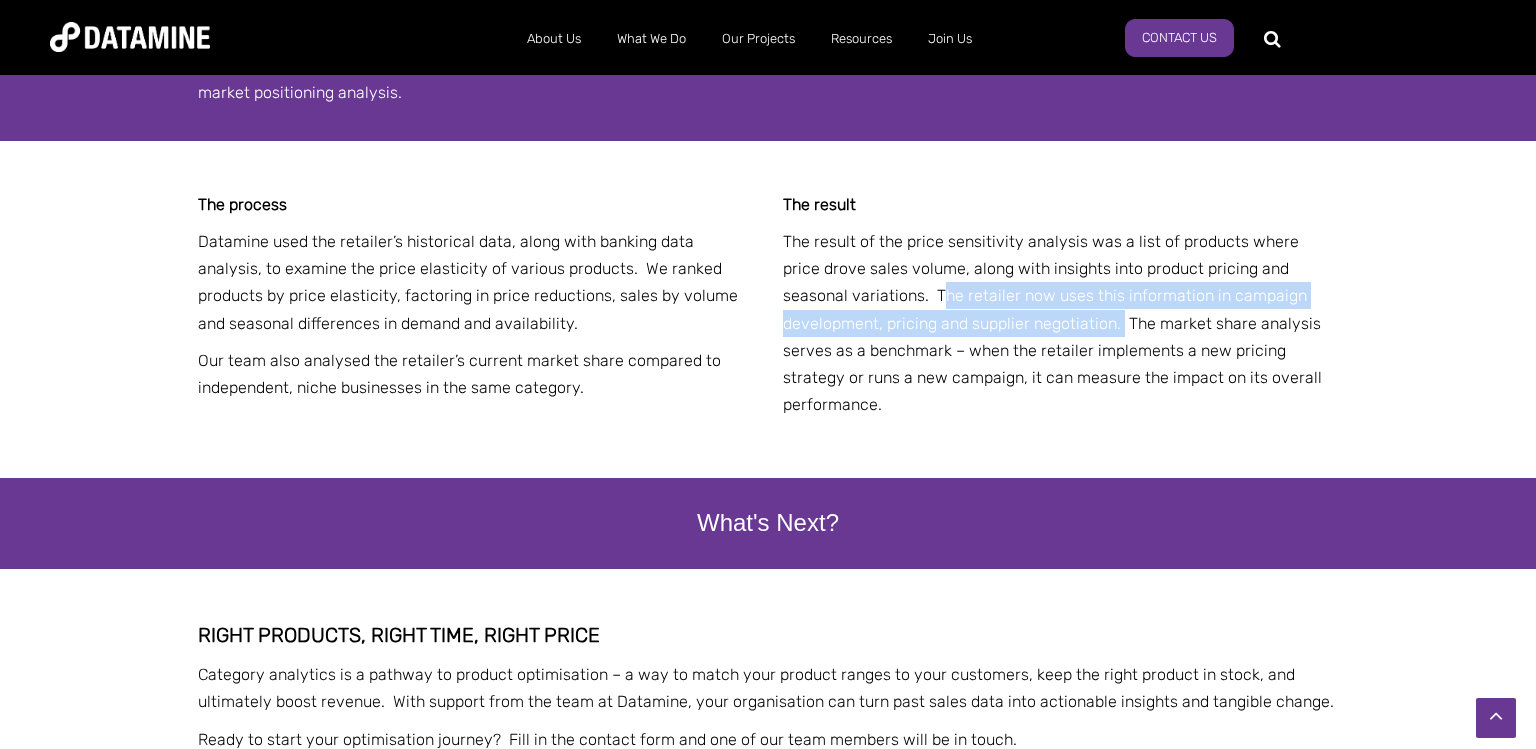 drag, startPoint x: 874, startPoint y: 330, endPoint x: 1018, endPoint y: 346, distance: 144.88617 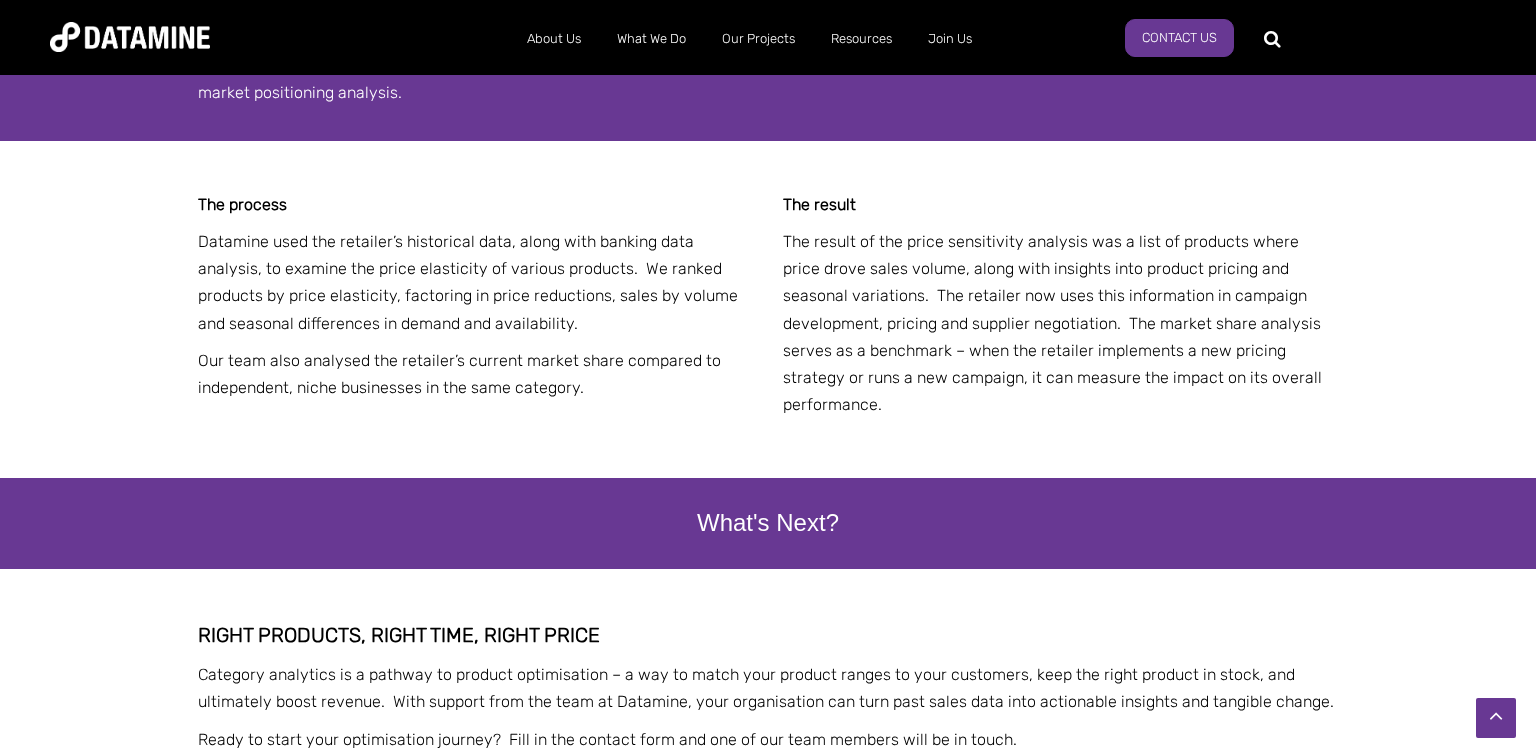 click on "The result of the price sensitivity analysis was a list of products where price drove sales volume, along with insights into product pricing and seasonal variations.  The retailer now uses this information in campaign development, pricing and supplier negotiation.  The market share analysis serves as a benchmark – when the retailer implements a new pricing strategy or runs a new campaign, it can measure the impact on its overall performance." at bounding box center (1060, 323) 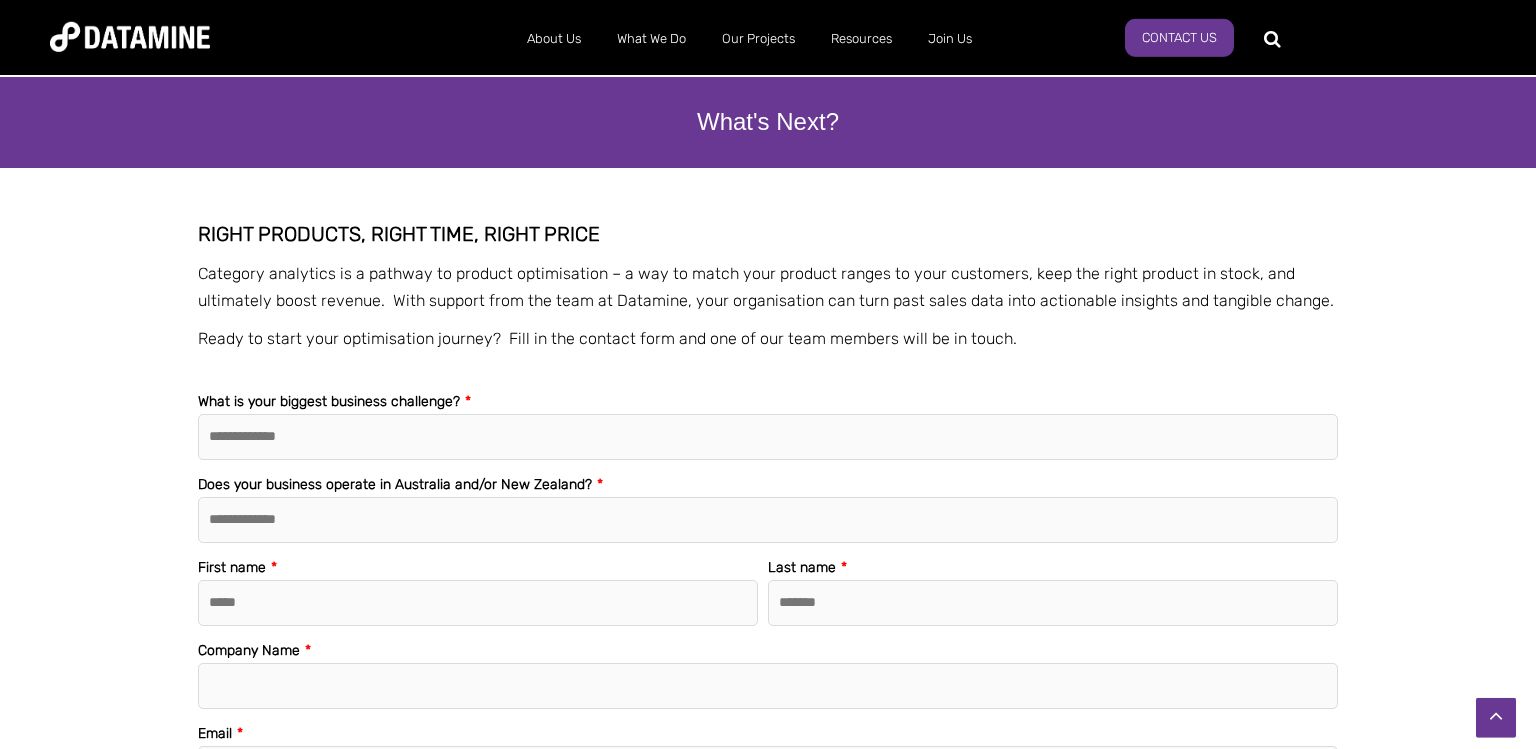 scroll, scrollTop: 4540, scrollLeft: 0, axis: vertical 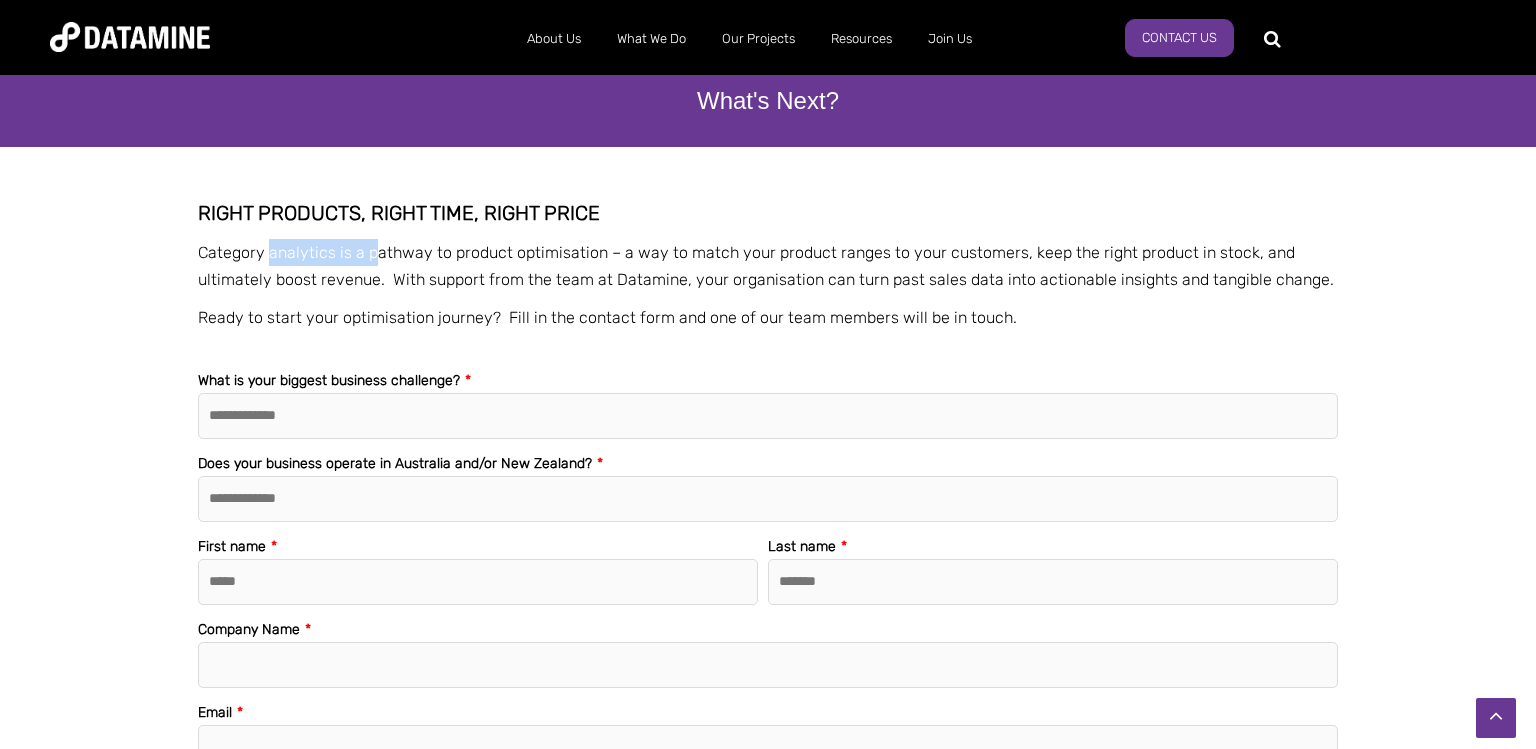 drag, startPoint x: 268, startPoint y: 266, endPoint x: 378, endPoint y: 267, distance: 110.00455 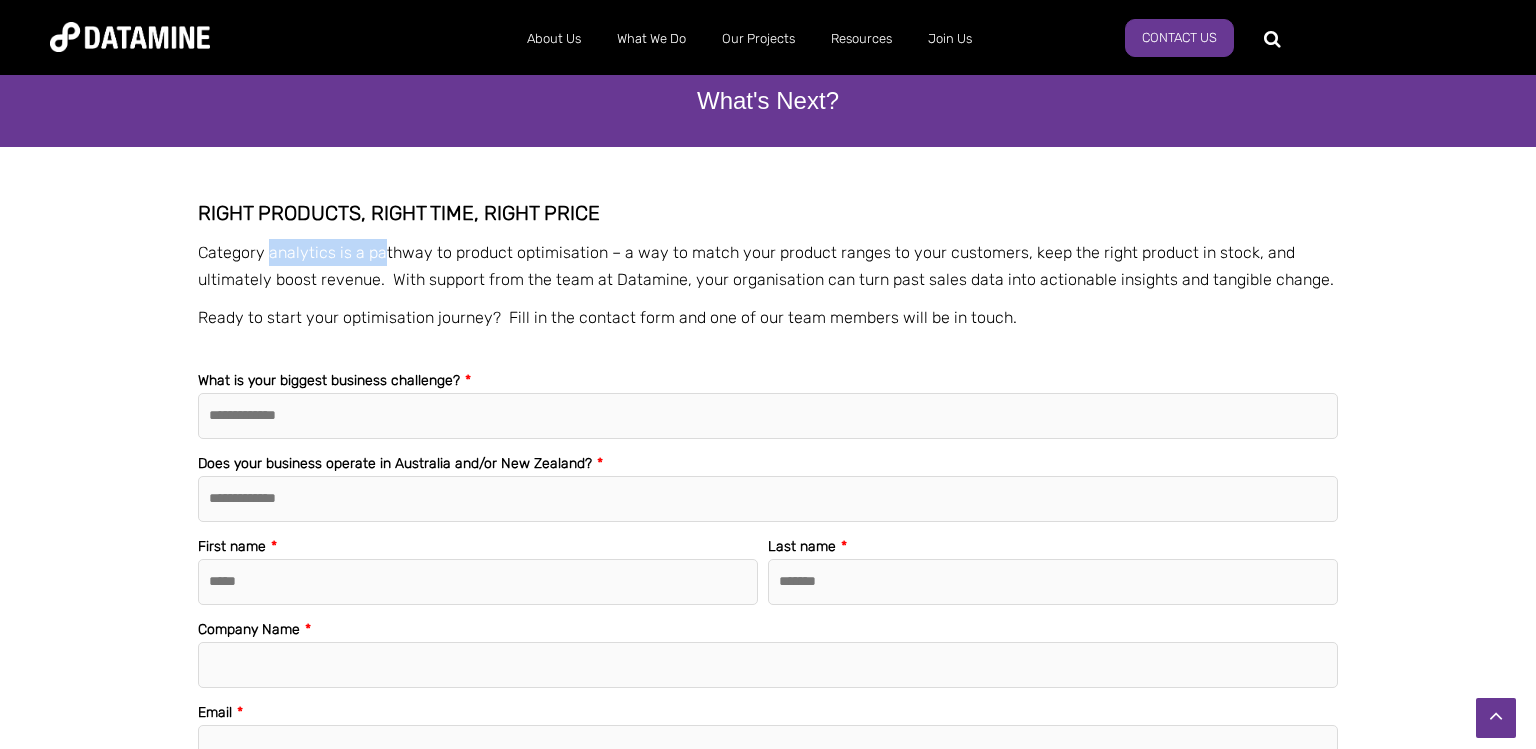 click on "Category analytics is a pathway to product optimisation – a way to match your product ranges to your customers, keep the right product in stock, and ultimately boost revenue.  With support from the team at Datamine, your organisation can turn past sales data into actionable insights and tangible change." at bounding box center (766, 266) 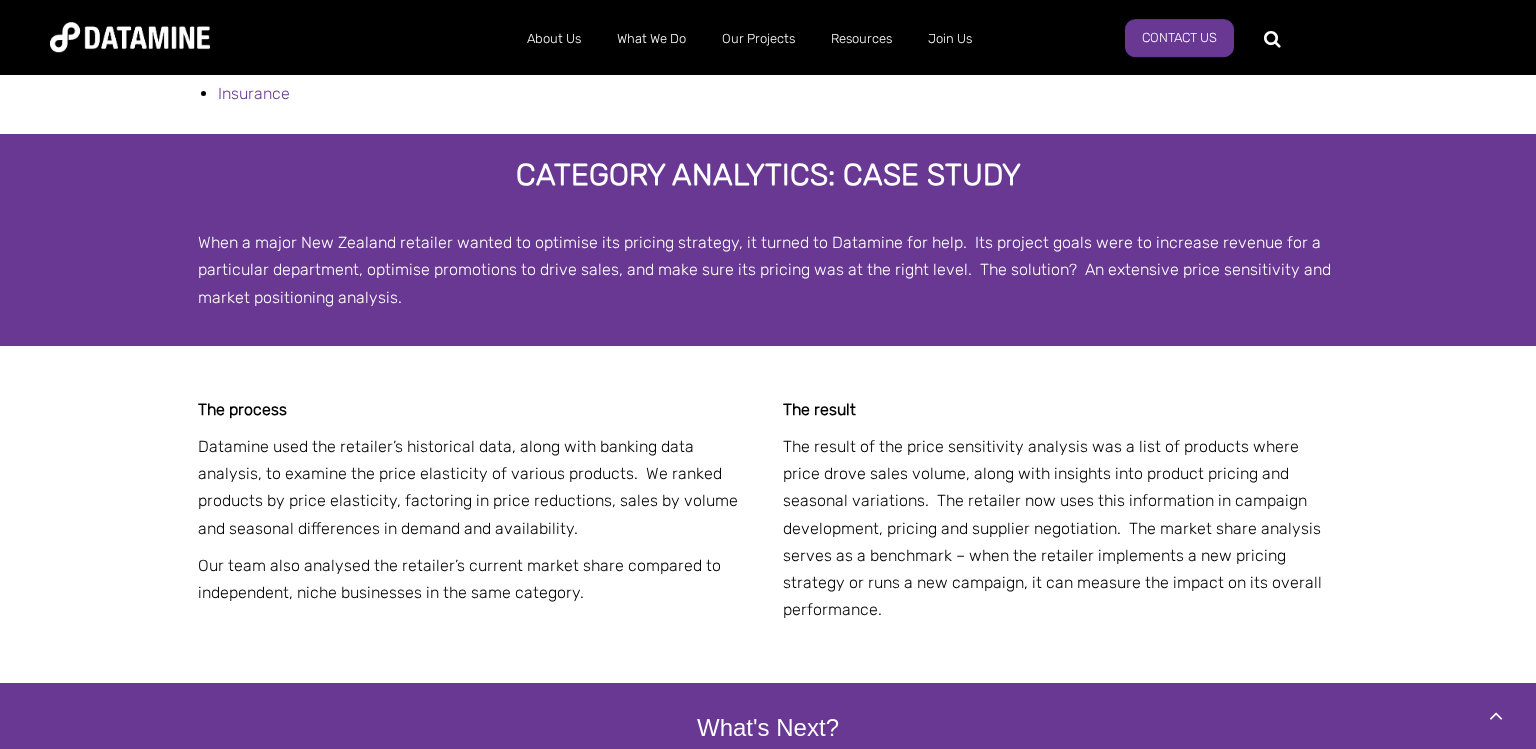 scroll, scrollTop: 3907, scrollLeft: 0, axis: vertical 